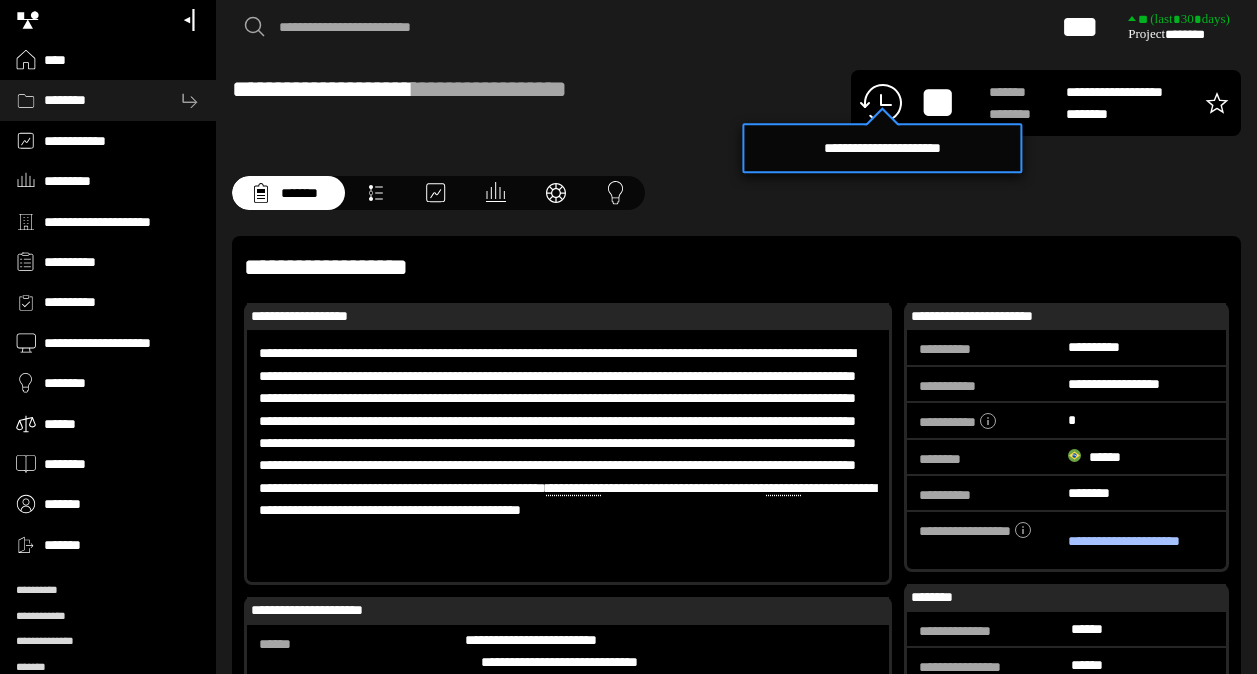 scroll, scrollTop: 0, scrollLeft: 0, axis: both 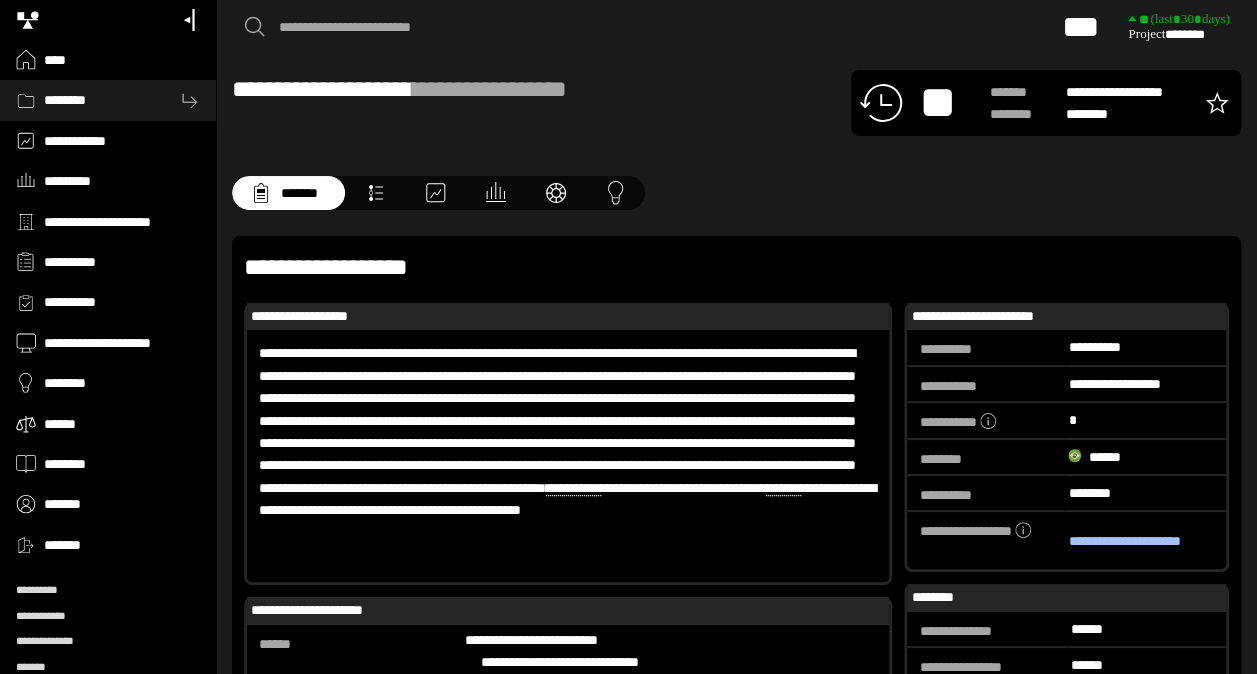 click 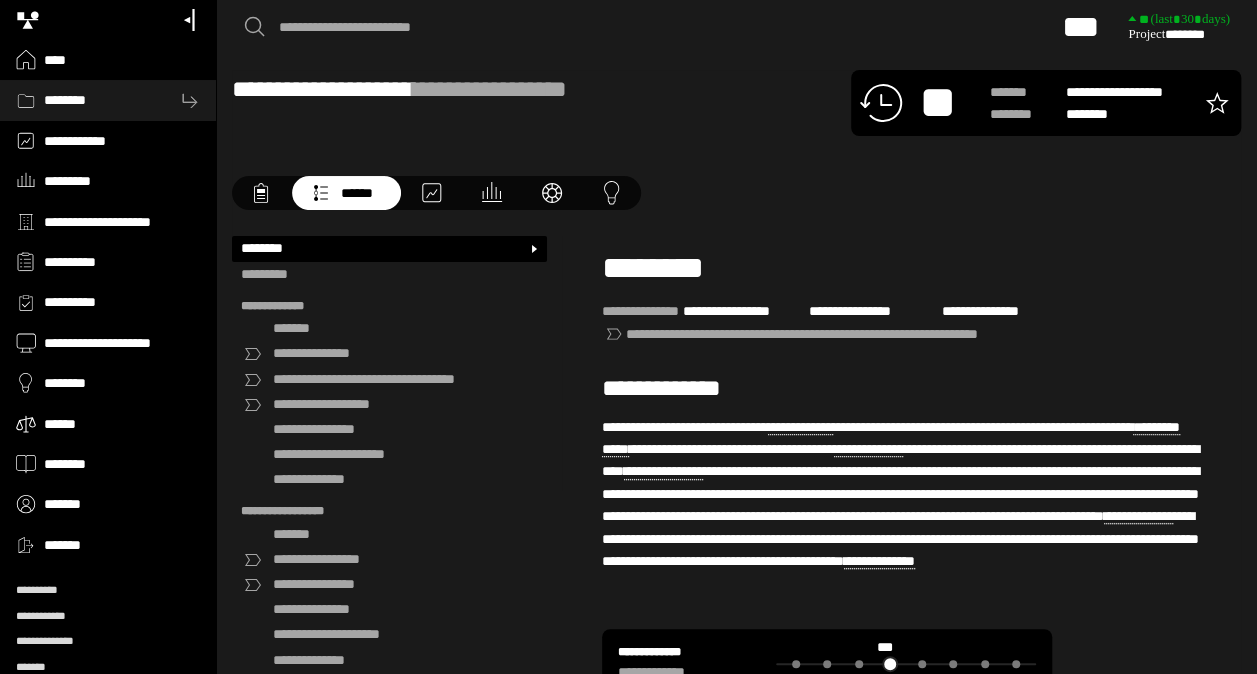 scroll, scrollTop: 20, scrollLeft: 0, axis: vertical 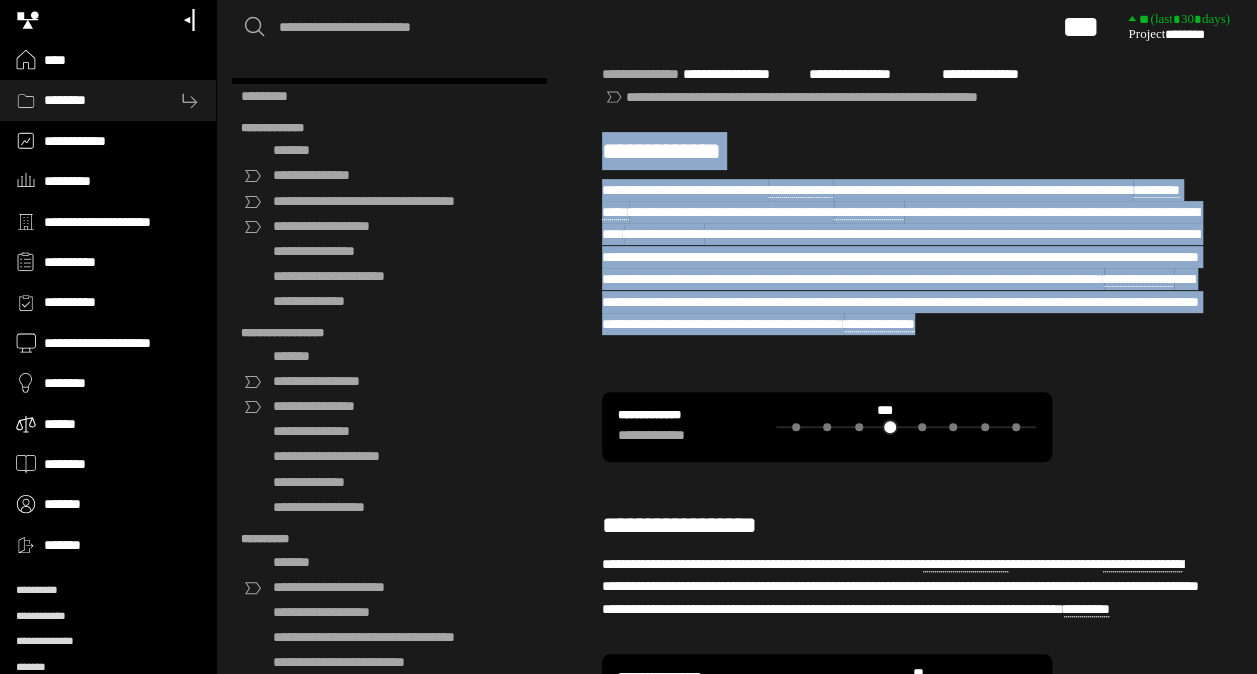 drag, startPoint x: 1088, startPoint y: 388, endPoint x: 590, endPoint y: 171, distance: 543.2246 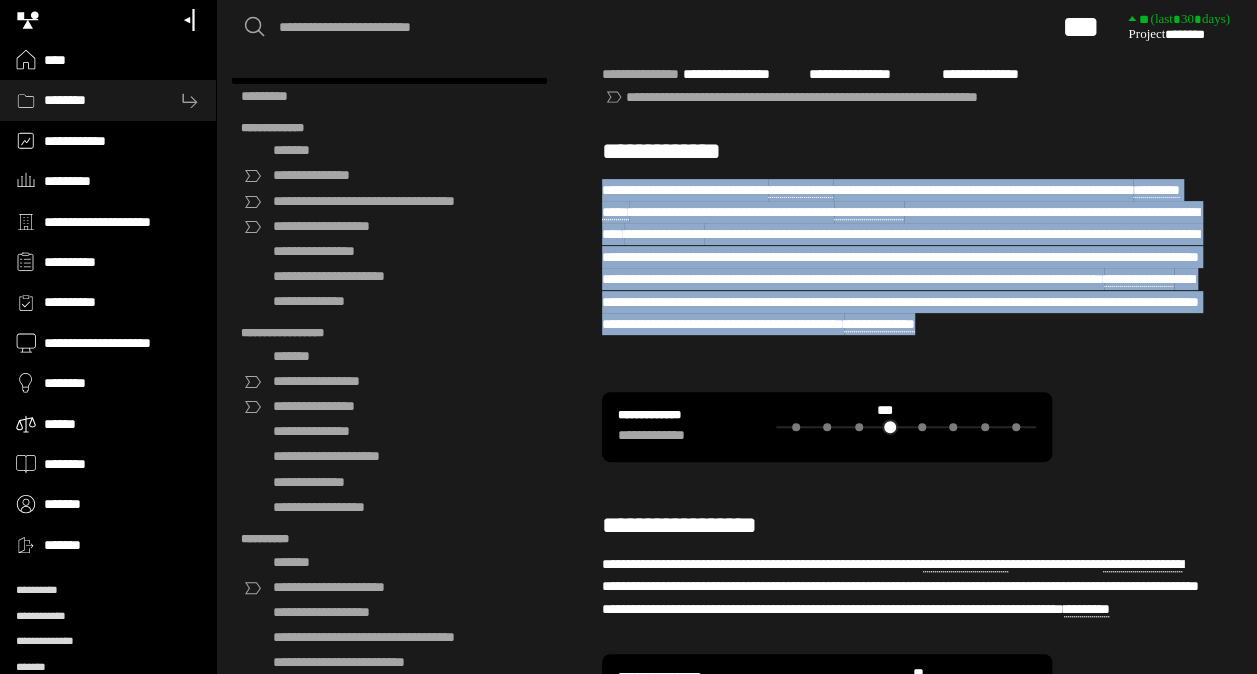 drag, startPoint x: 1080, startPoint y: 391, endPoint x: 590, endPoint y: 199, distance: 526.2737 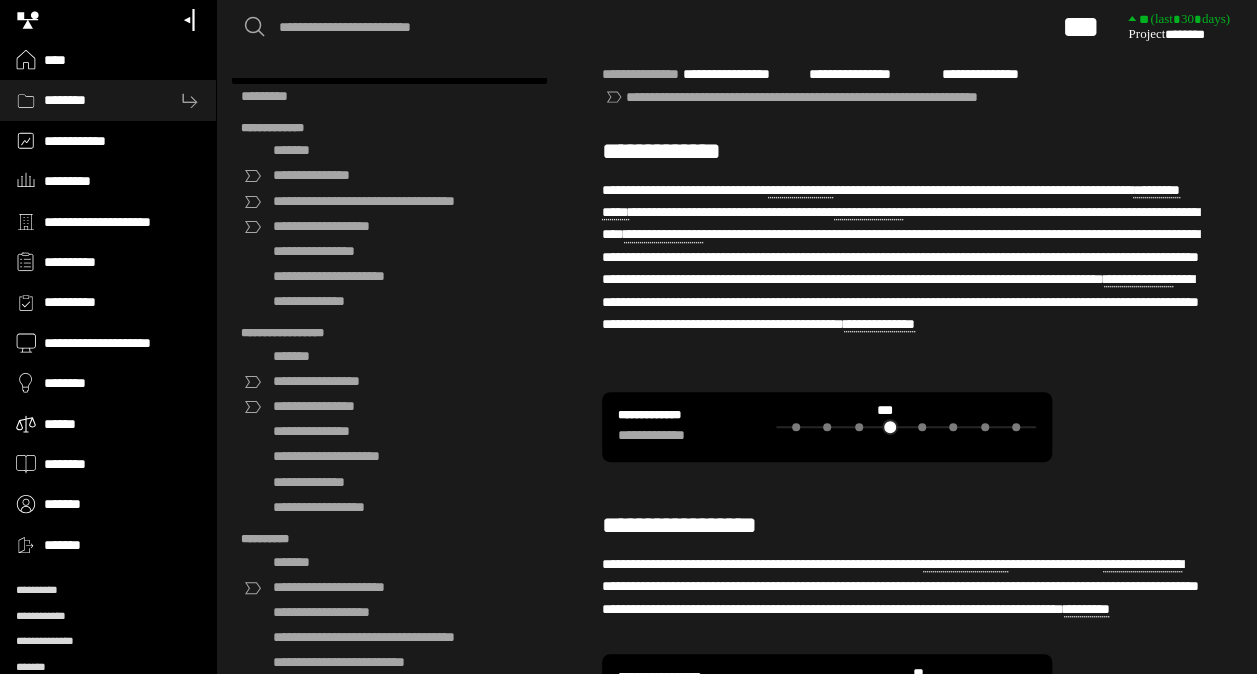 click on "**********" at bounding box center [901, 155] 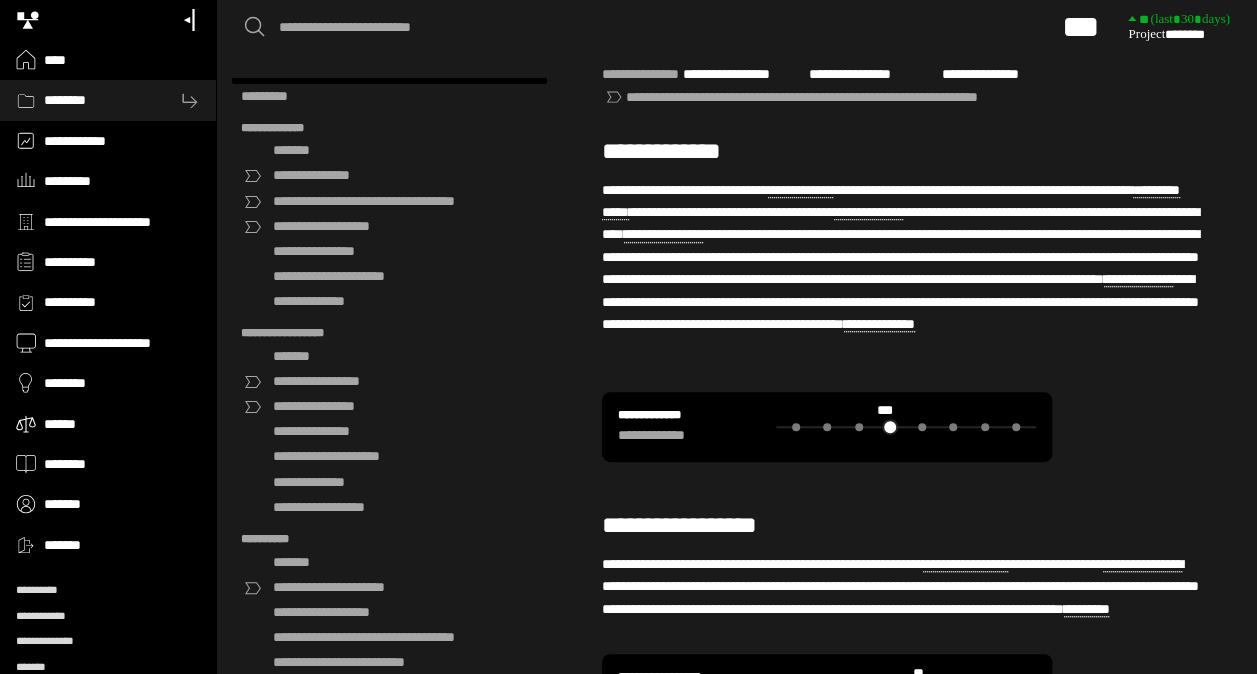 click on "**********" at bounding box center [389, 175] 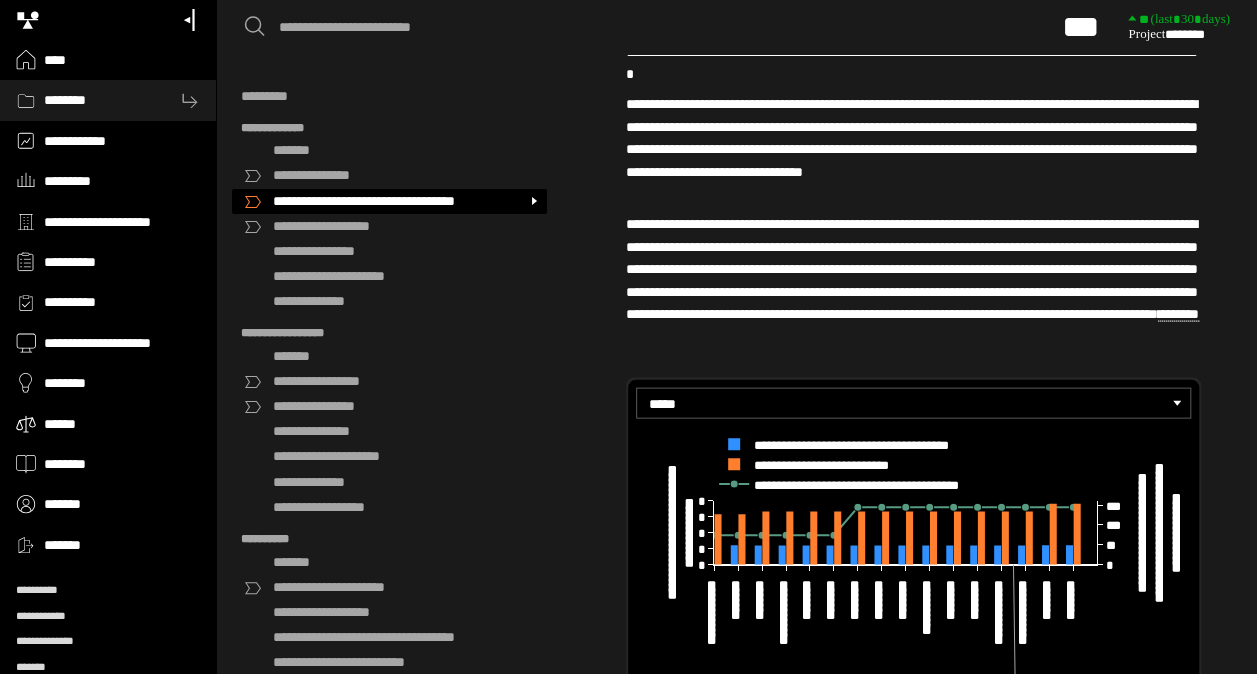 scroll, scrollTop: 1978, scrollLeft: 0, axis: vertical 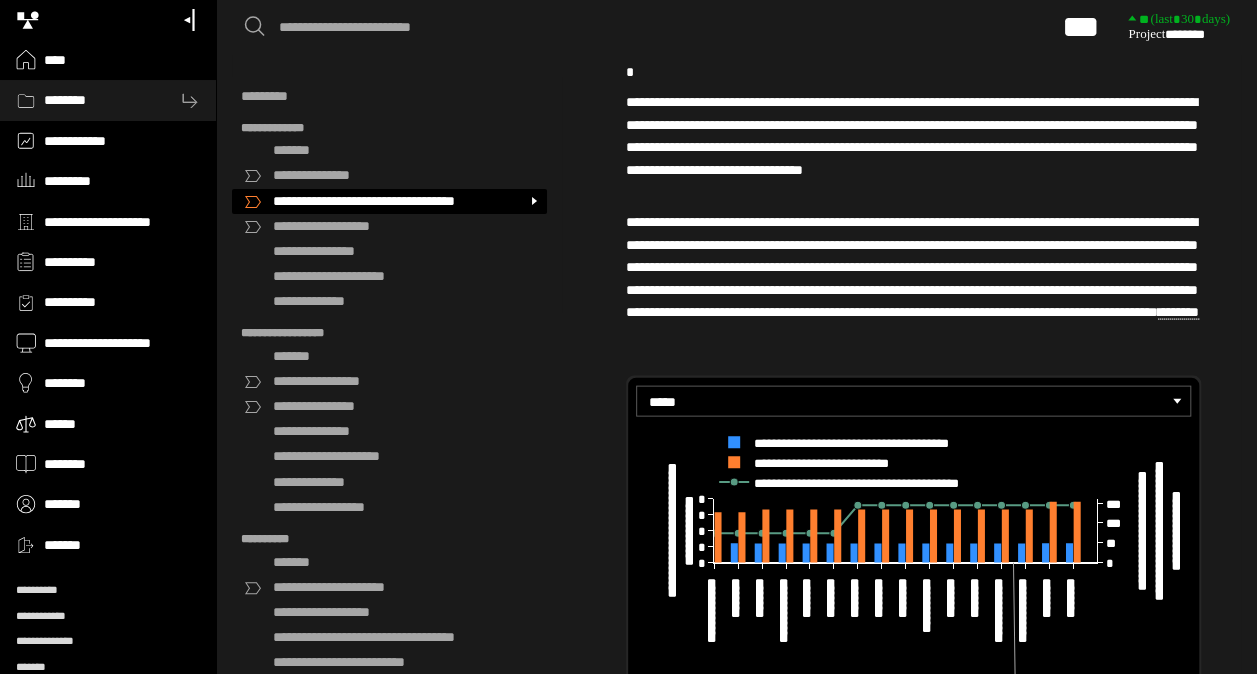 click on "*******" at bounding box center [389, 356] 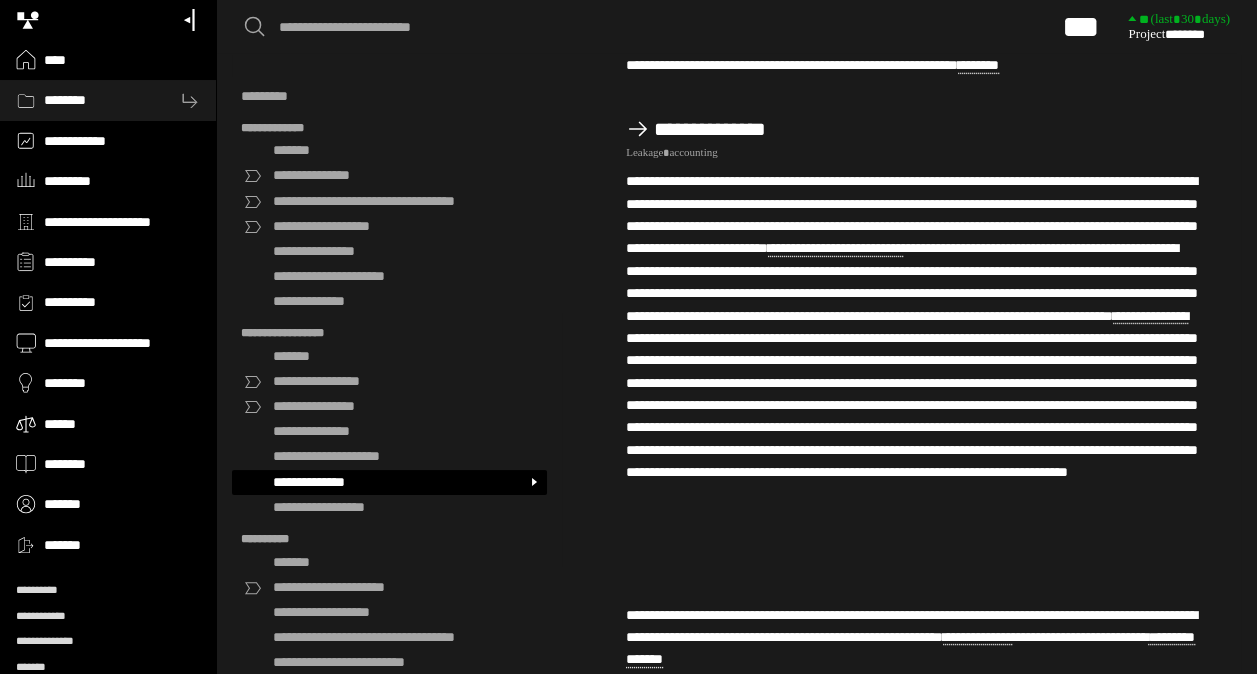 scroll, scrollTop: 3586, scrollLeft: 0, axis: vertical 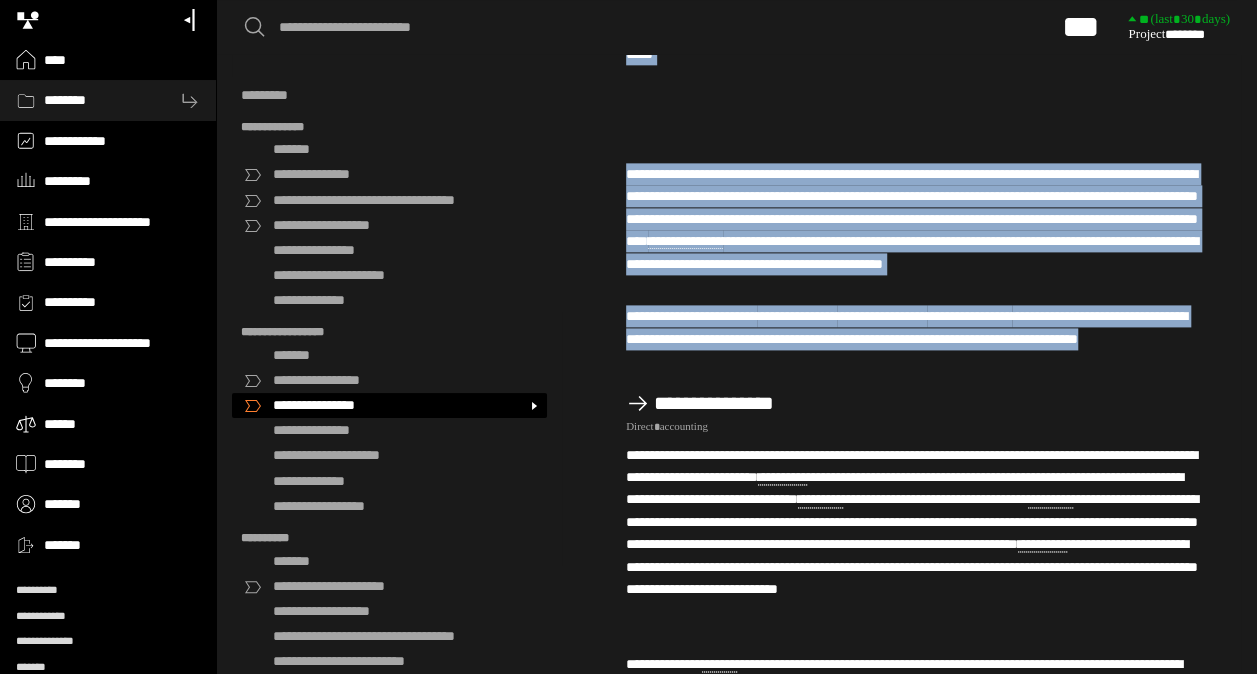 drag, startPoint x: 630, startPoint y: 298, endPoint x: 1070, endPoint y: 390, distance: 449.5153 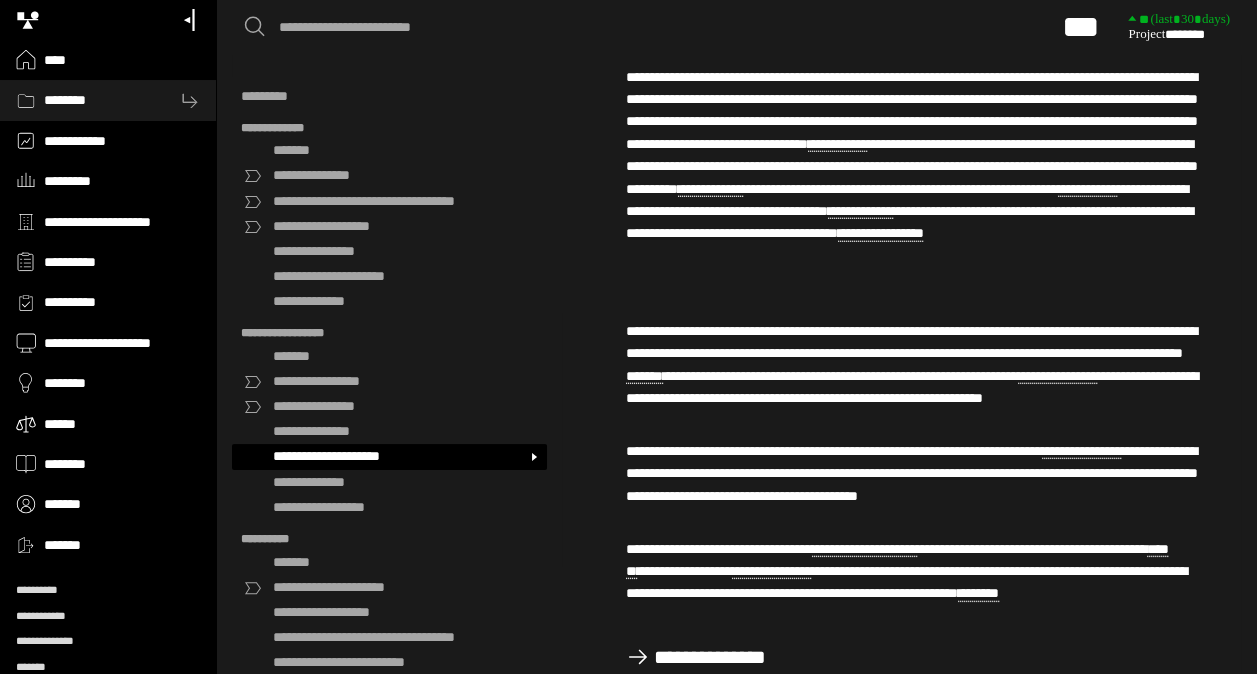 scroll, scrollTop: 2826, scrollLeft: 0, axis: vertical 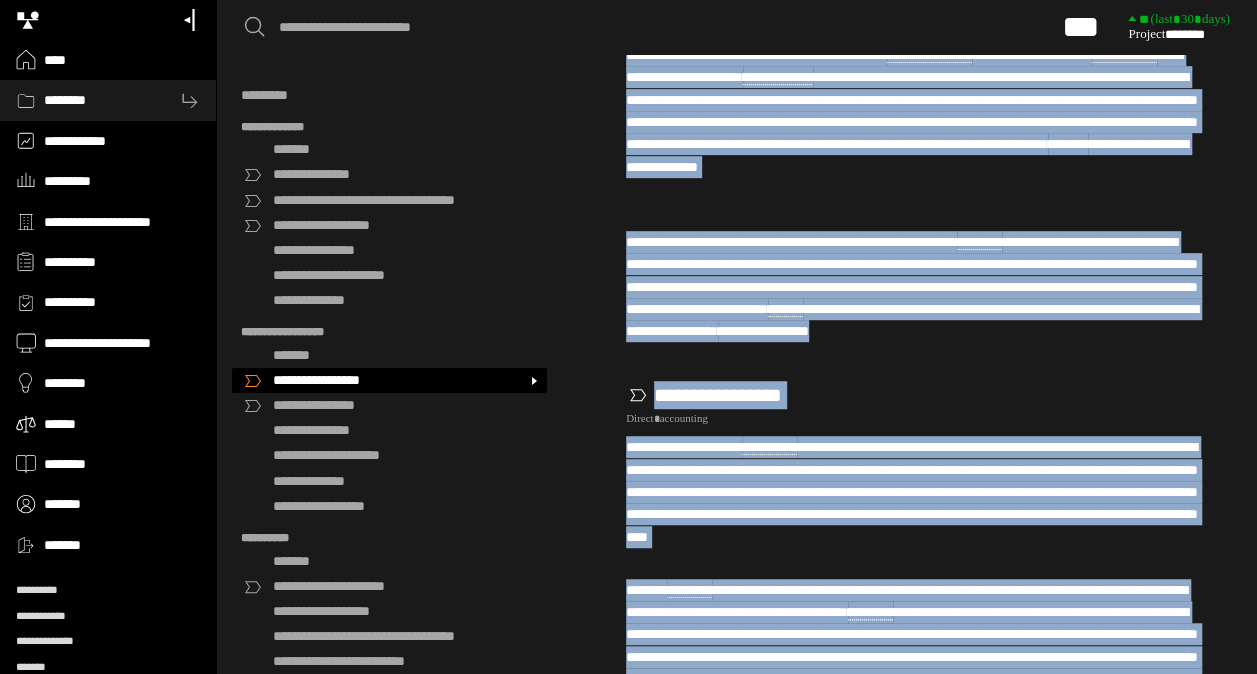 click on "**********" at bounding box center (901, 1806) 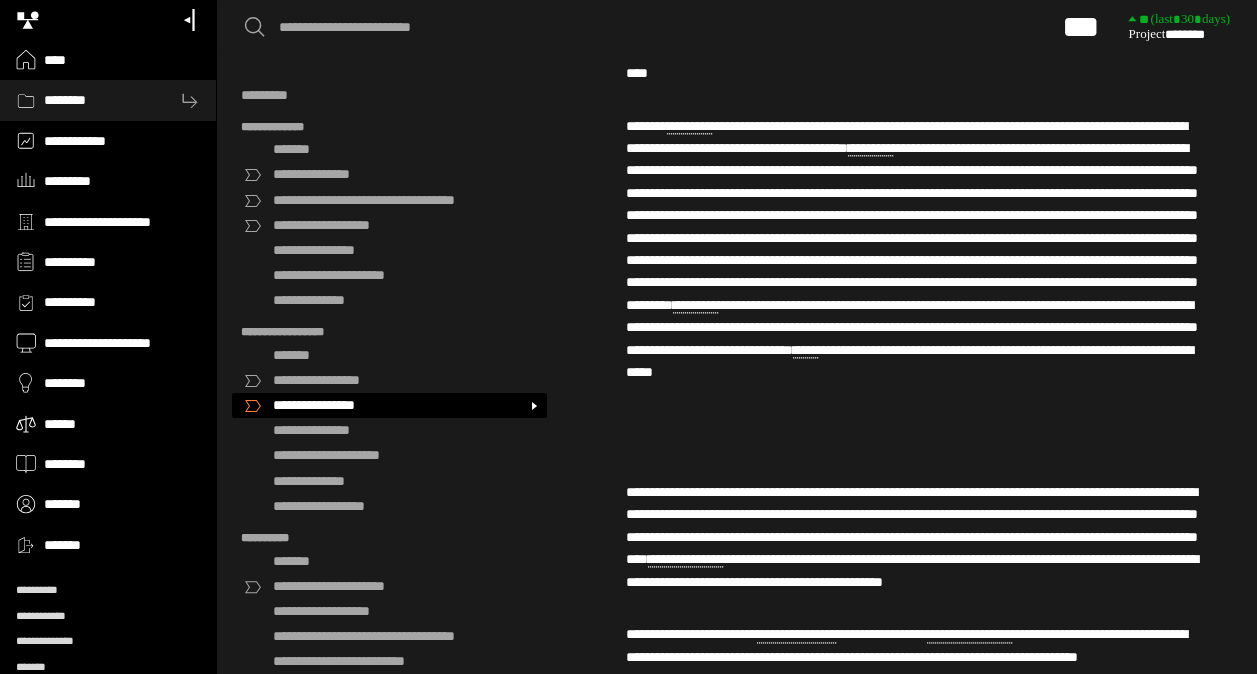 scroll, scrollTop: 1027, scrollLeft: 0, axis: vertical 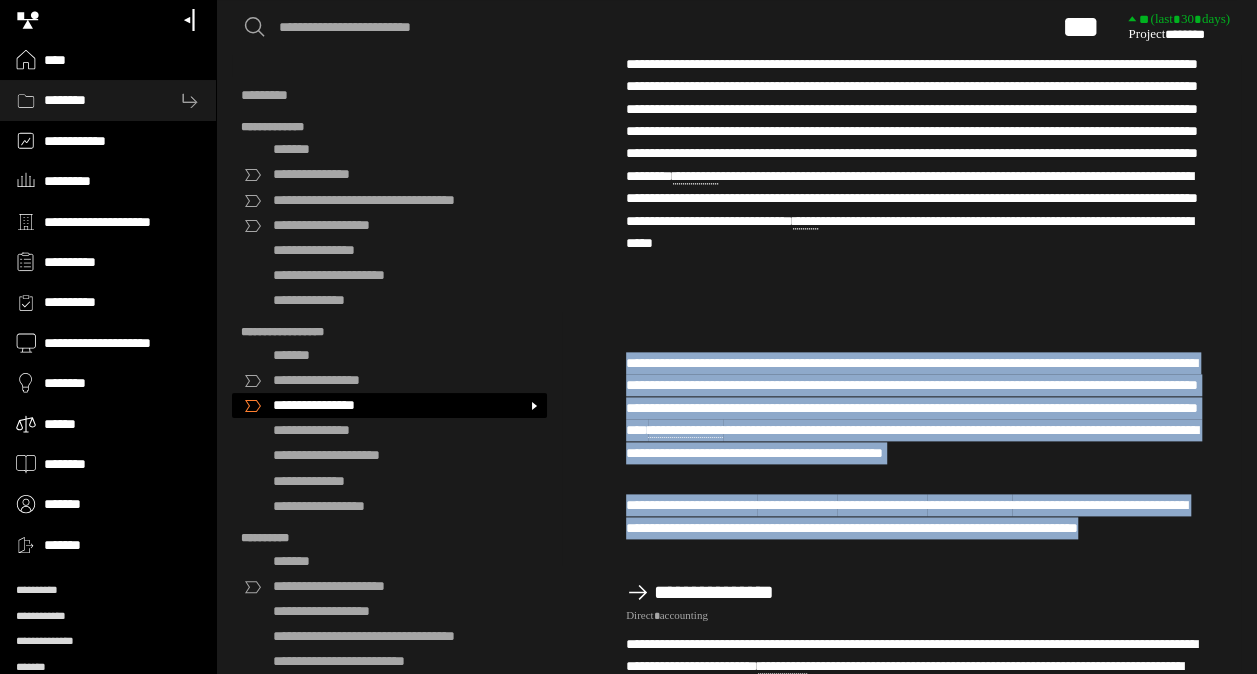 drag, startPoint x: 628, startPoint y: 378, endPoint x: 835, endPoint y: 566, distance: 279.63013 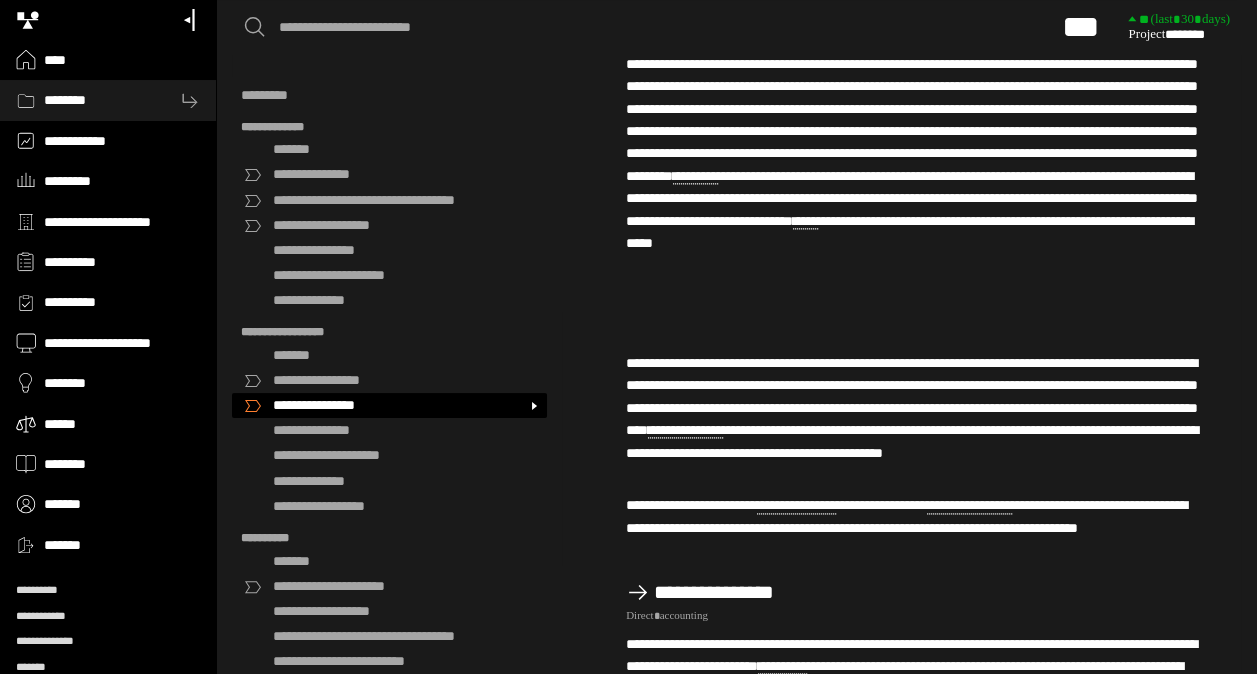 click on "**********" at bounding box center (901, 165) 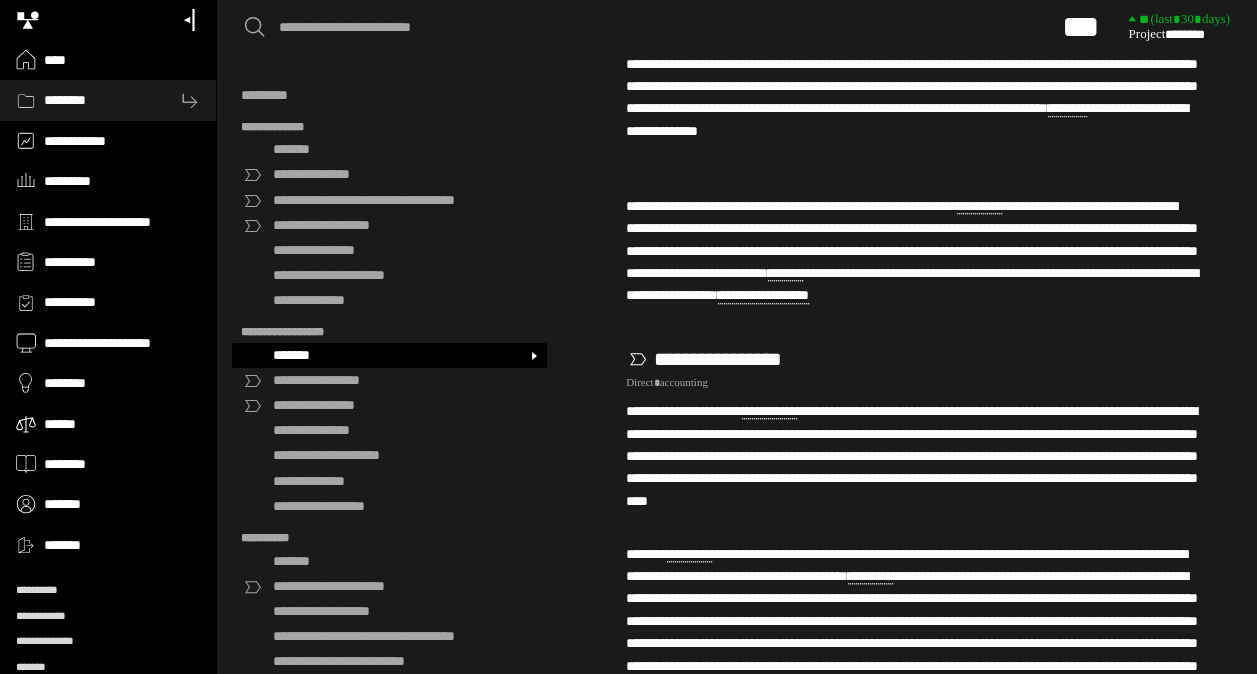 scroll, scrollTop: 0, scrollLeft: 0, axis: both 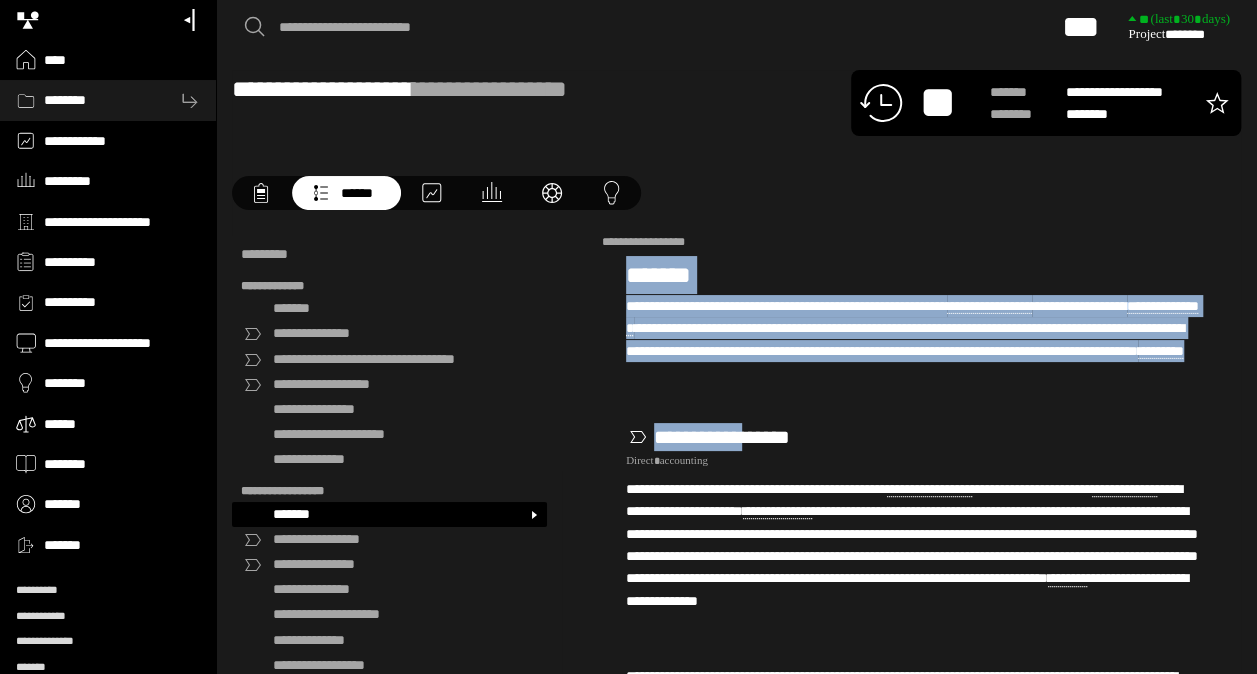 drag, startPoint x: 755, startPoint y: 426, endPoint x: 622, endPoint y: 285, distance: 193.82982 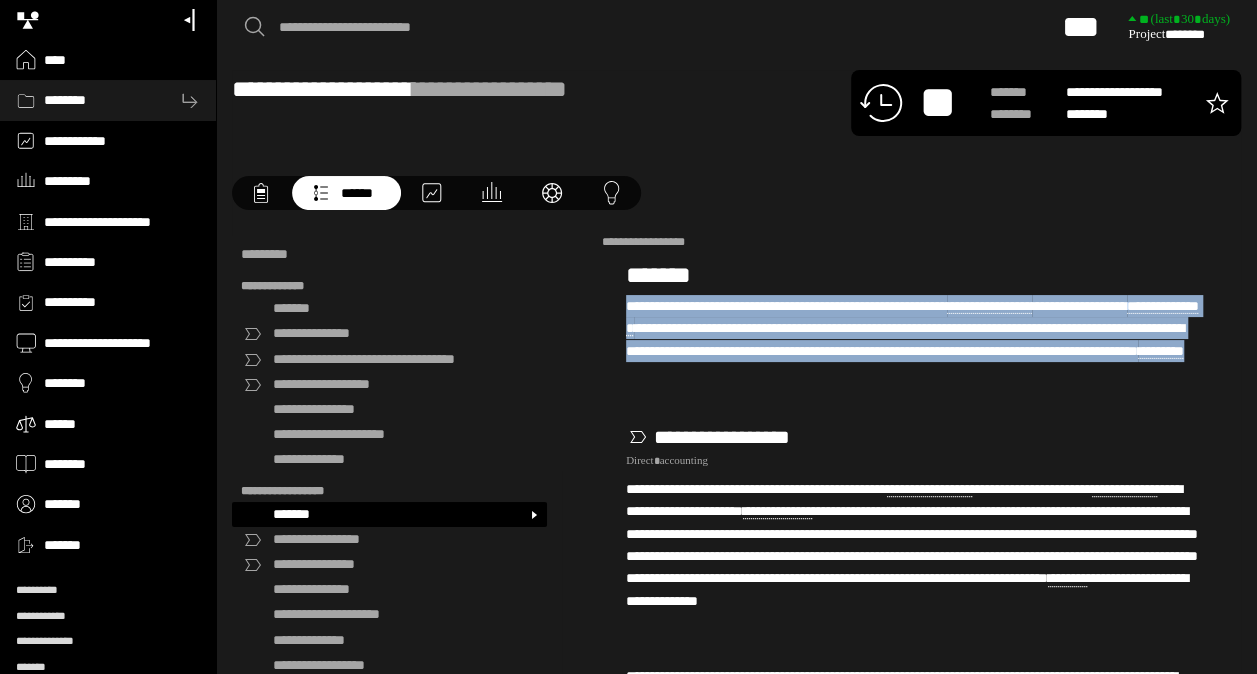 drag, startPoint x: 750, startPoint y: 408, endPoint x: 616, endPoint y: 312, distance: 164.83931 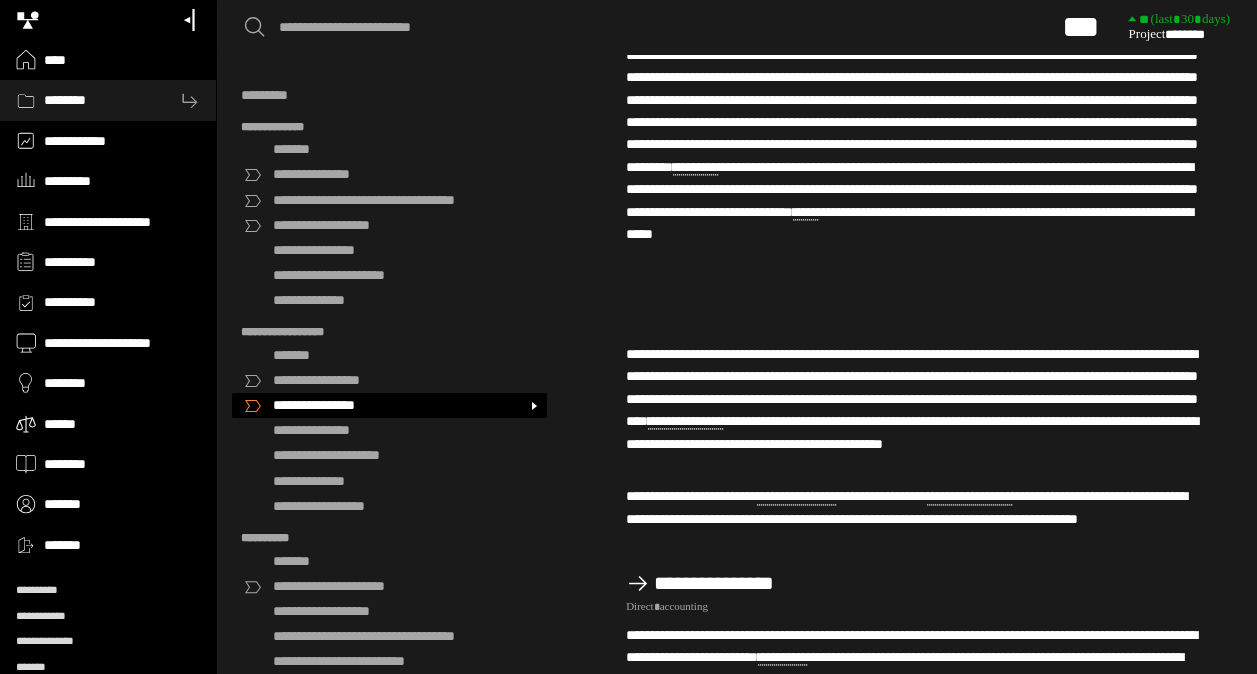 scroll, scrollTop: 1035, scrollLeft: 0, axis: vertical 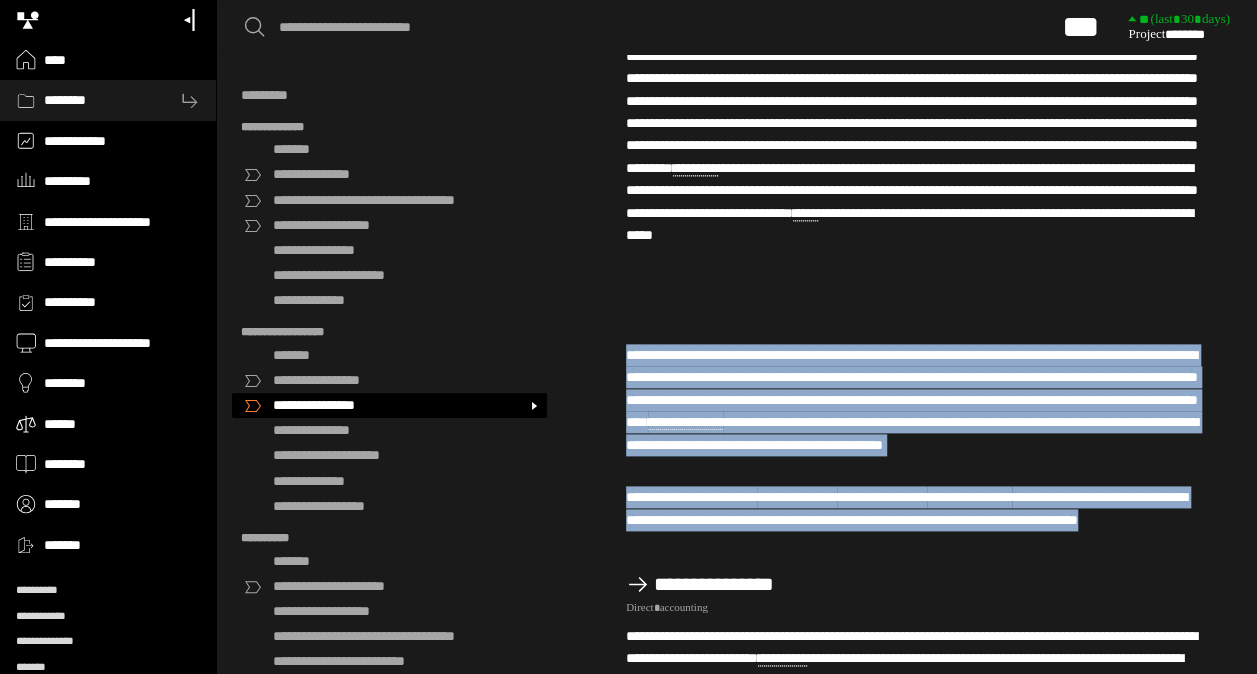 drag, startPoint x: 826, startPoint y: 553, endPoint x: 612, endPoint y: 367, distance: 283.53482 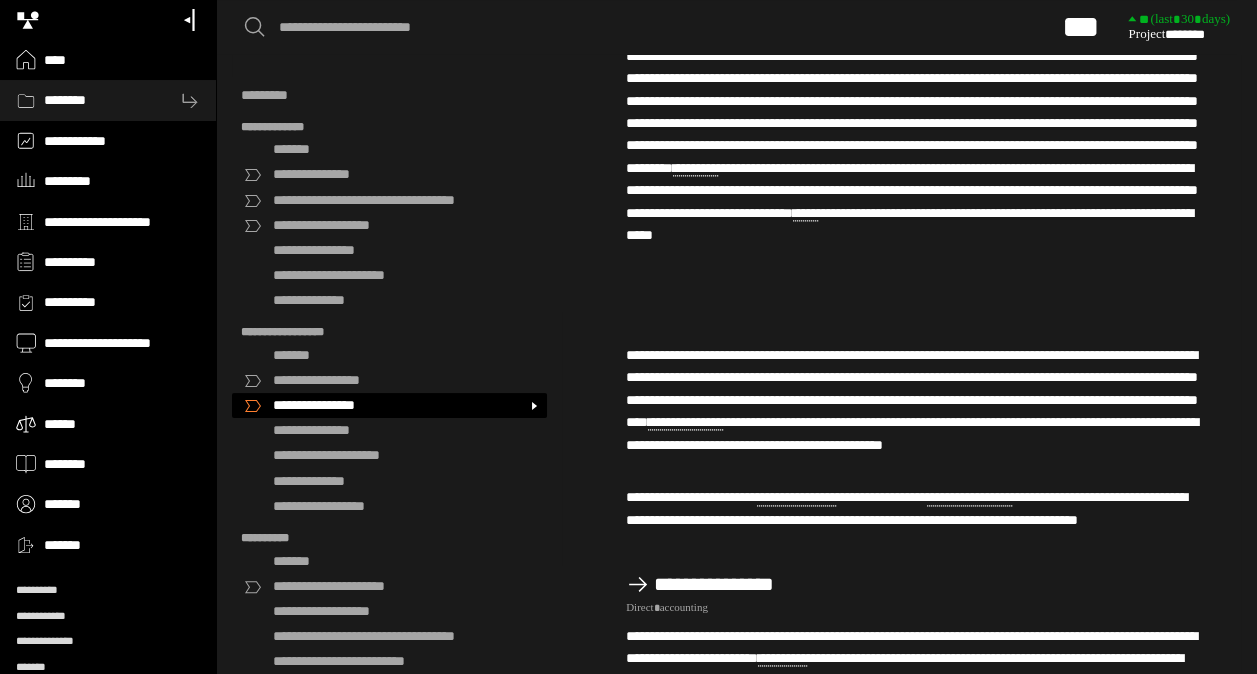 click on "**********" at bounding box center [901, 1205] 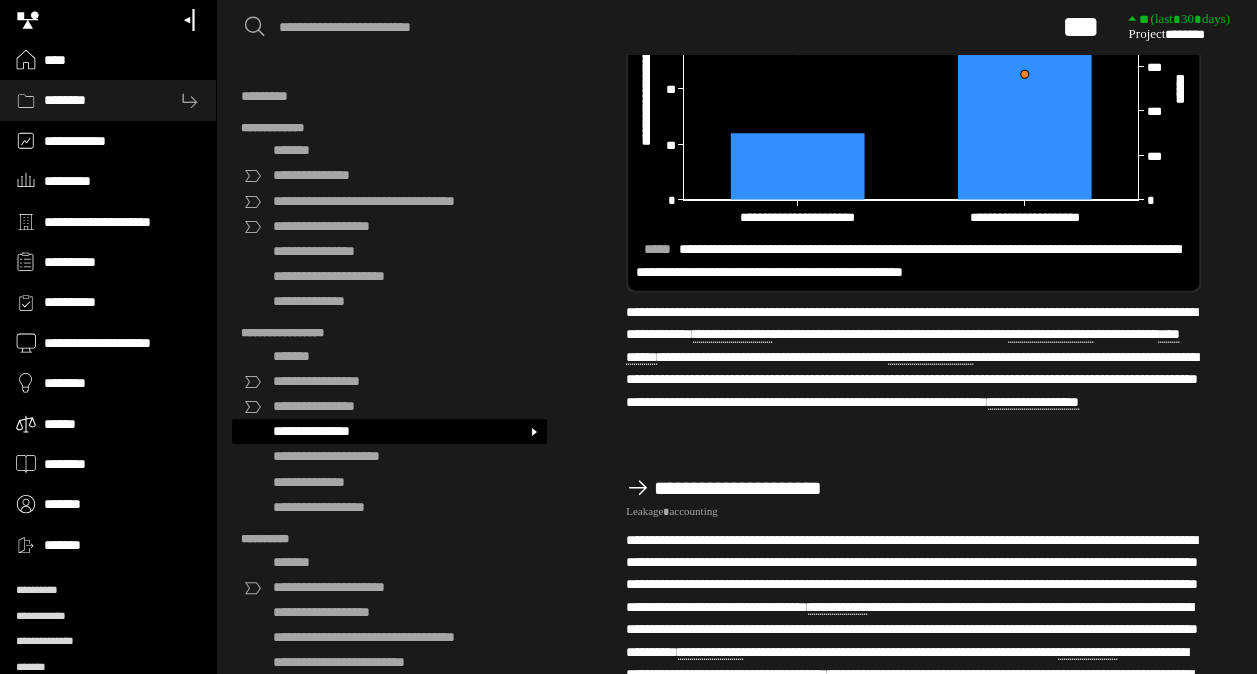 scroll, scrollTop: 2398, scrollLeft: 0, axis: vertical 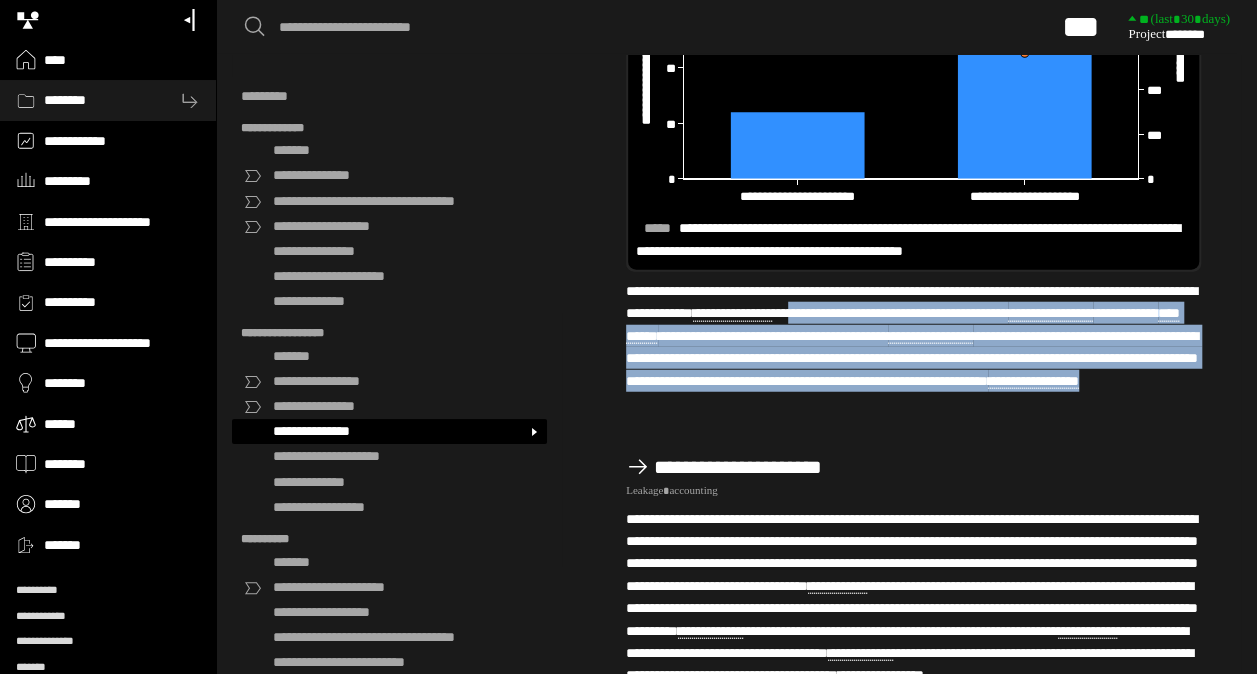drag, startPoint x: 916, startPoint y: 451, endPoint x: 1002, endPoint y: 328, distance: 150.08331 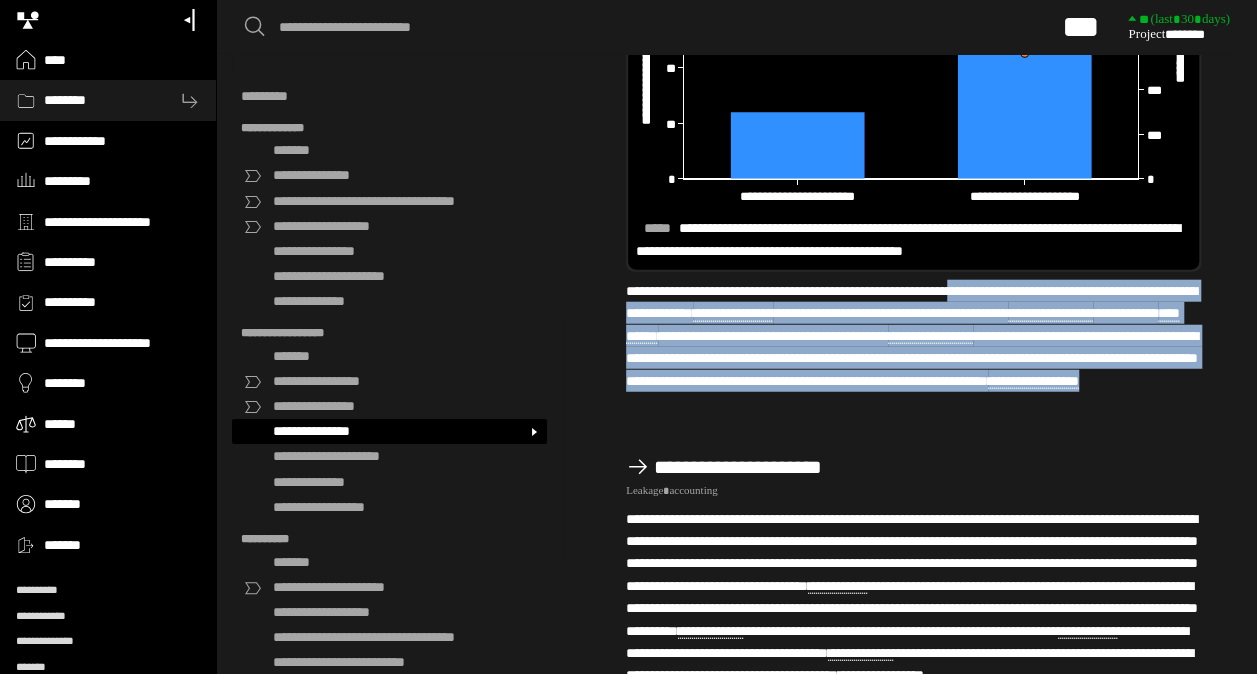 drag, startPoint x: 894, startPoint y: 444, endPoint x: 1026, endPoint y: 302, distance: 193.87625 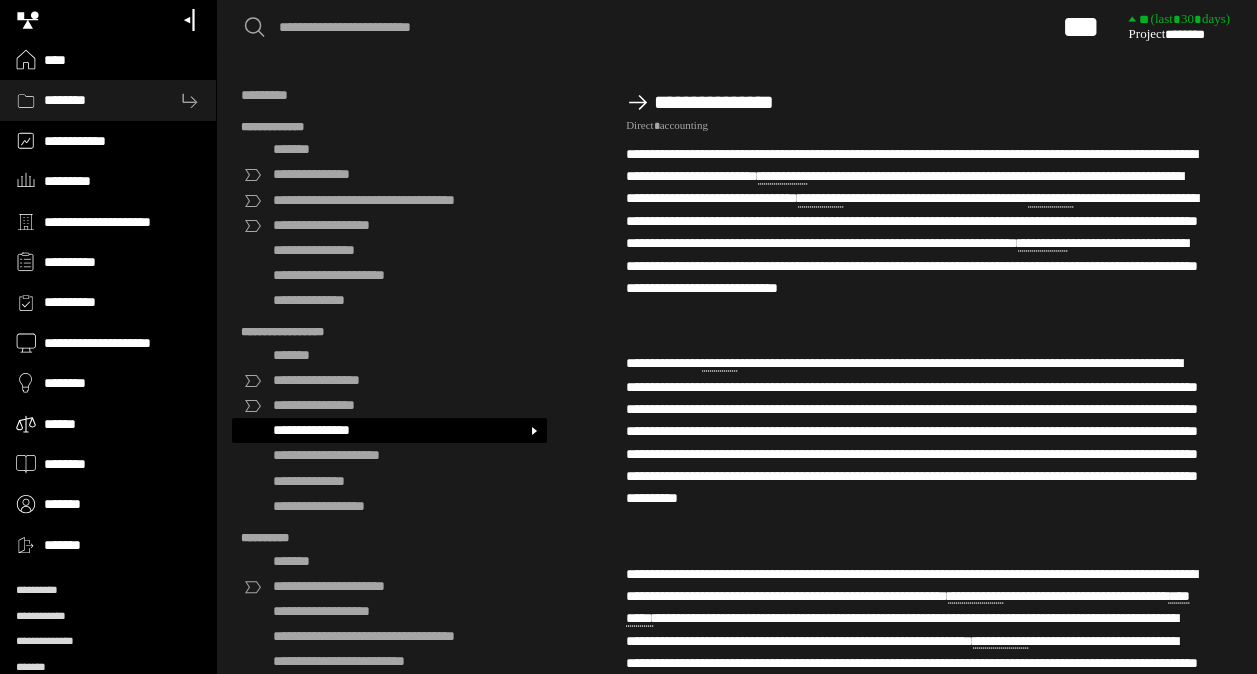 scroll, scrollTop: 1507, scrollLeft: 0, axis: vertical 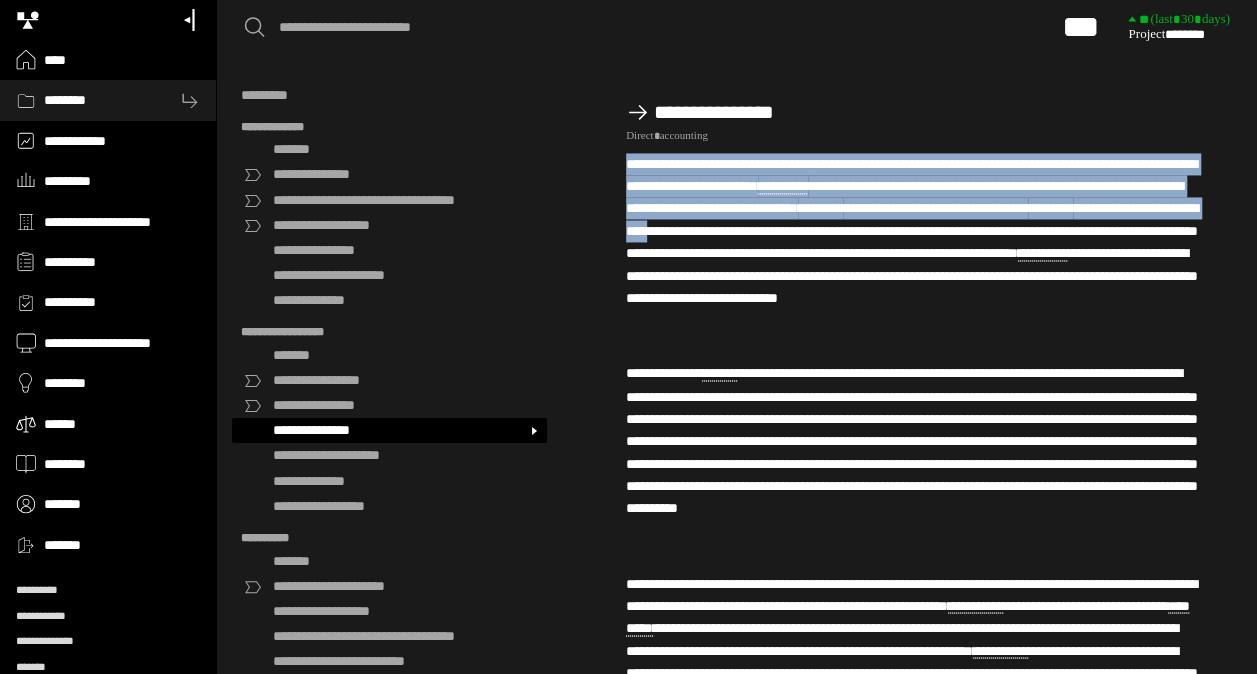 drag, startPoint x: 628, startPoint y: 174, endPoint x: 716, endPoint y: 269, distance: 129.49518 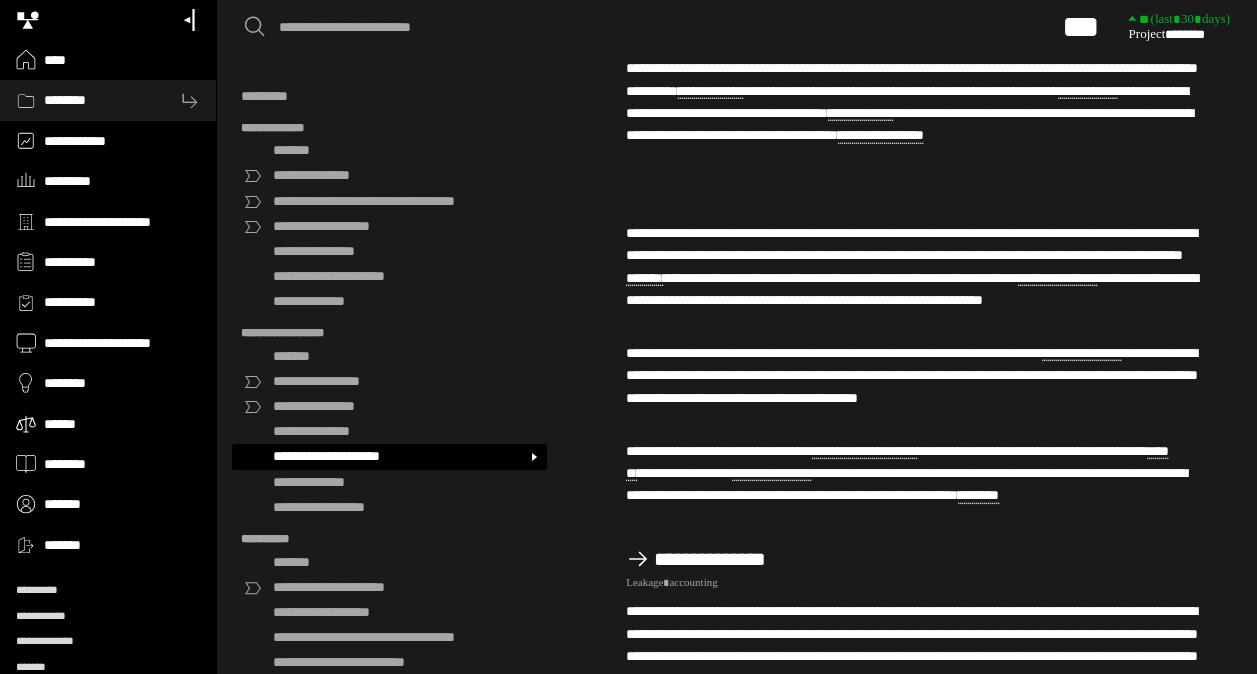 scroll, scrollTop: 2937, scrollLeft: 0, axis: vertical 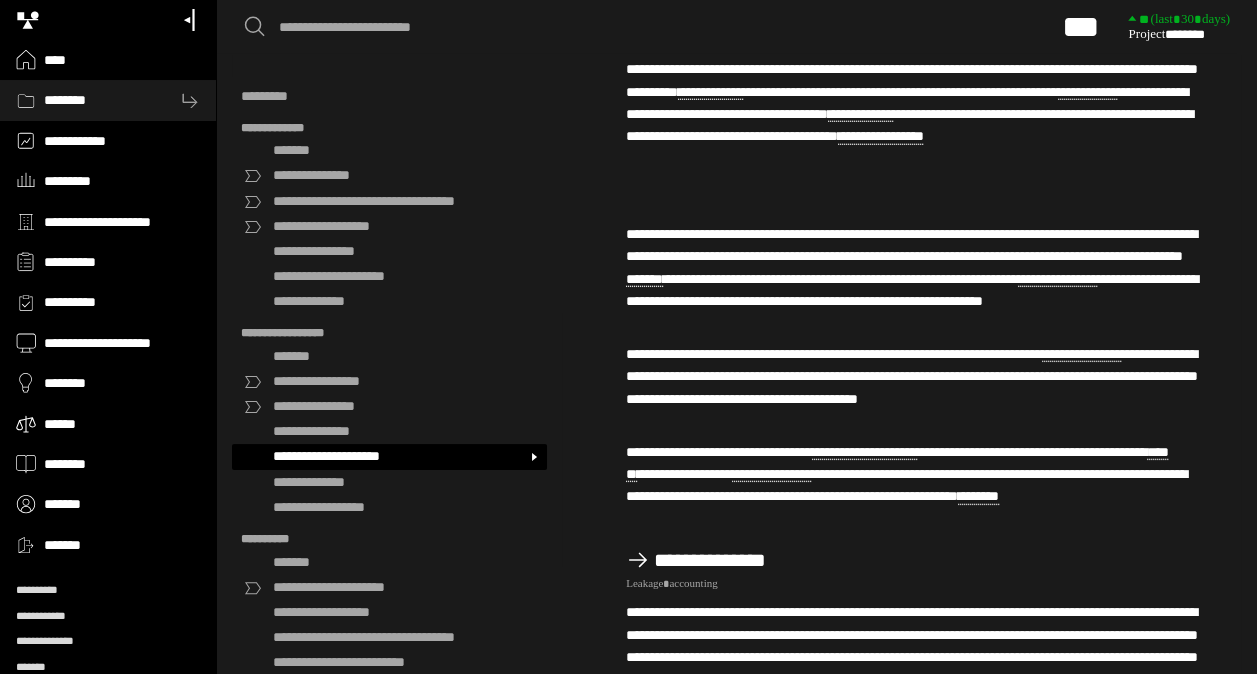click on "**********" at bounding box center (901, 388) 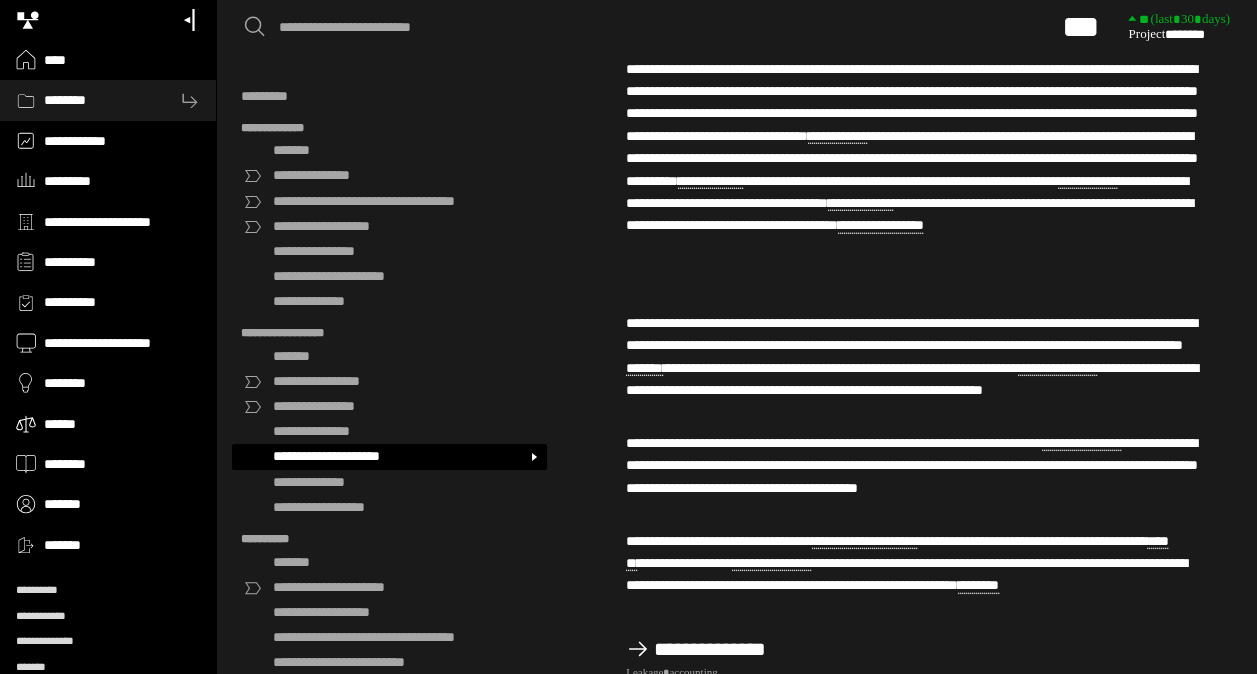 scroll, scrollTop: 2906, scrollLeft: 0, axis: vertical 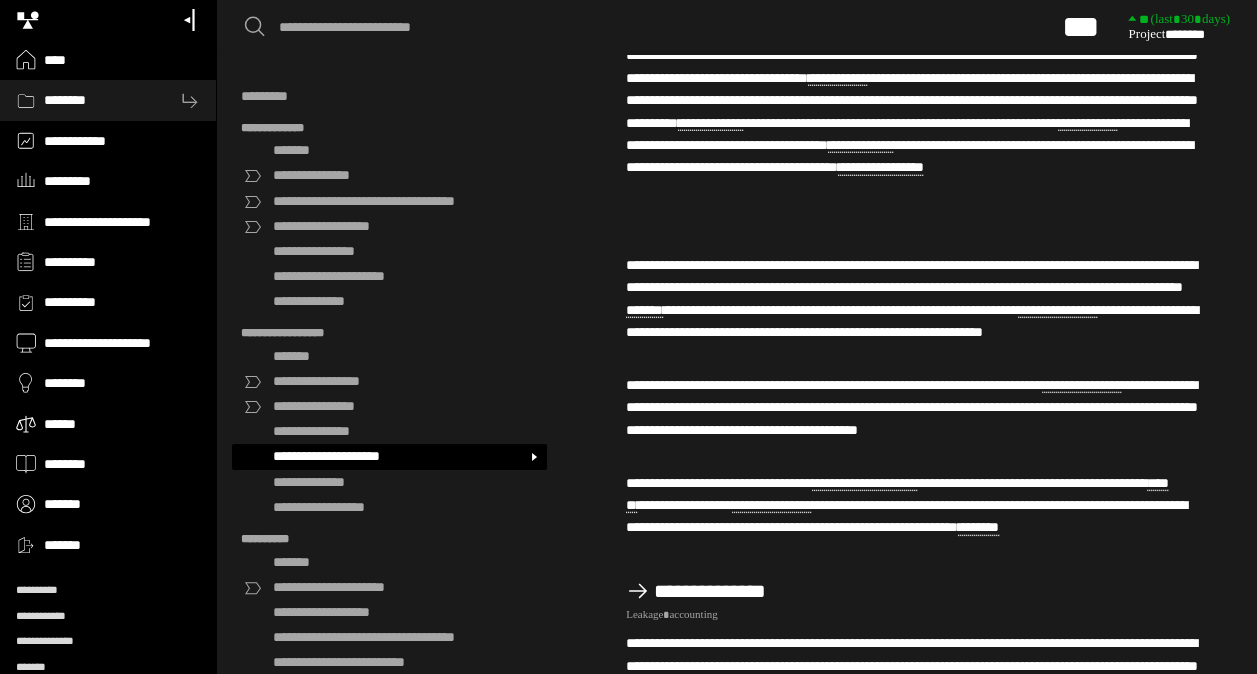 click on "**********" at bounding box center [901, 604] 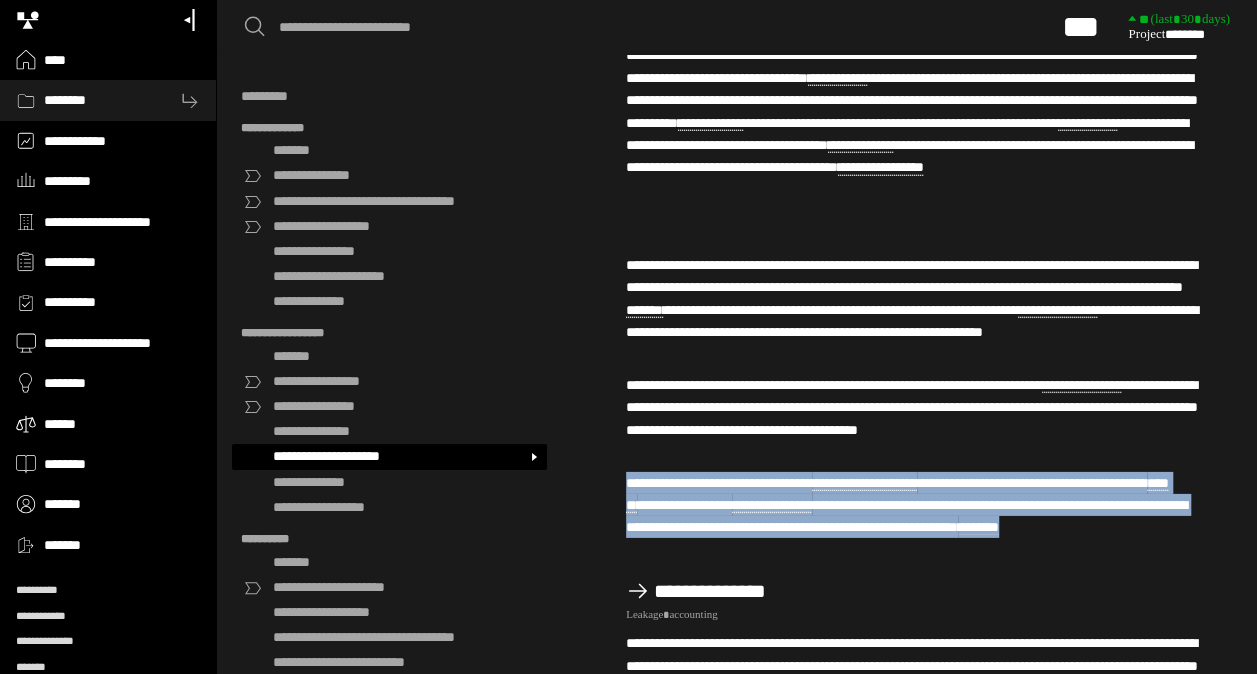 drag, startPoint x: 892, startPoint y: 579, endPoint x: 614, endPoint y: 500, distance: 289.00693 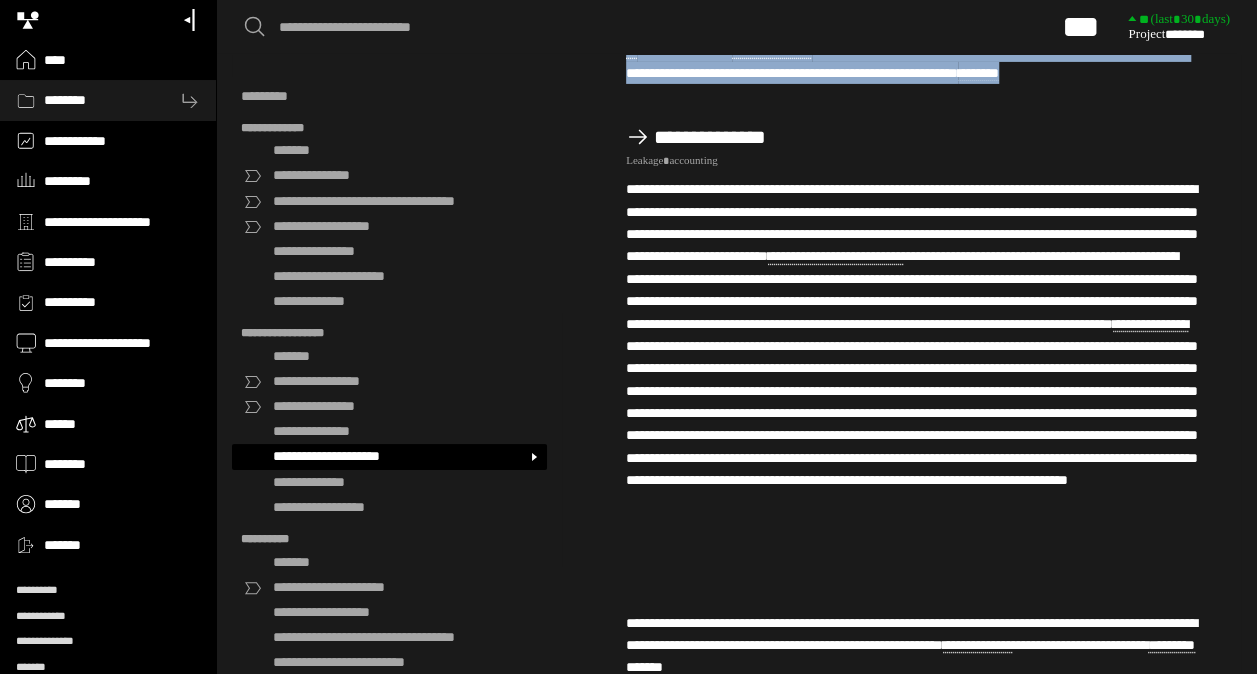 scroll, scrollTop: 3362, scrollLeft: 0, axis: vertical 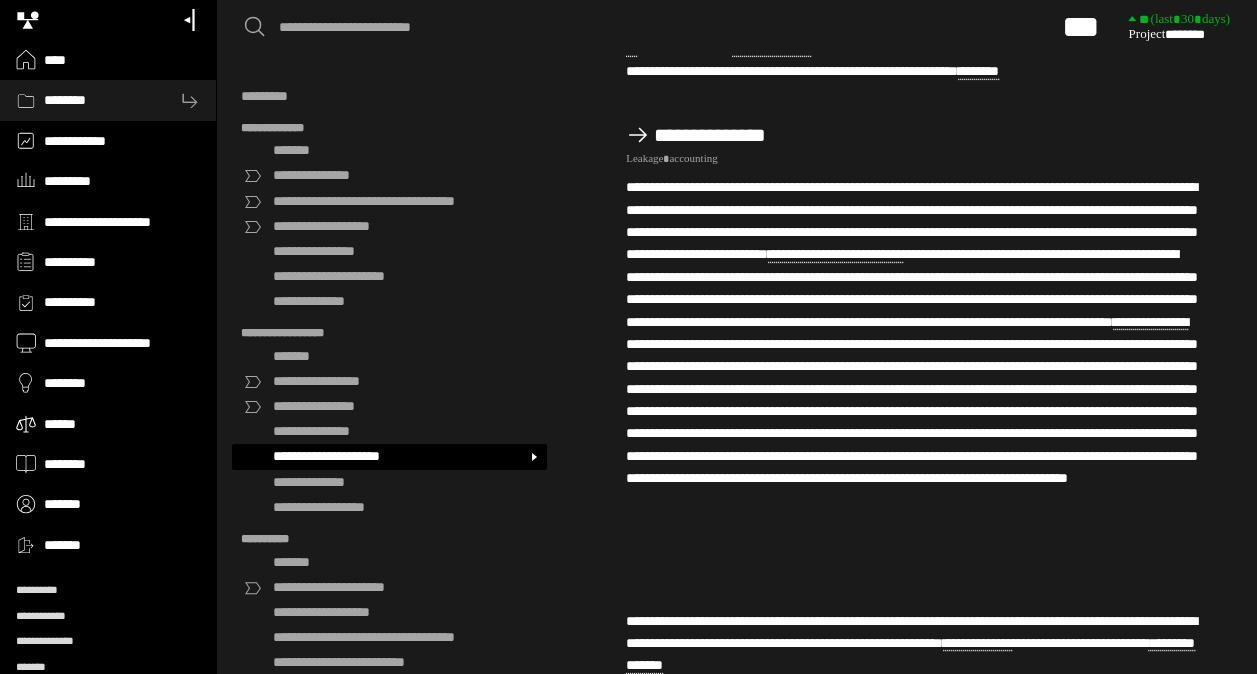 click on "**********" at bounding box center [901, 389] 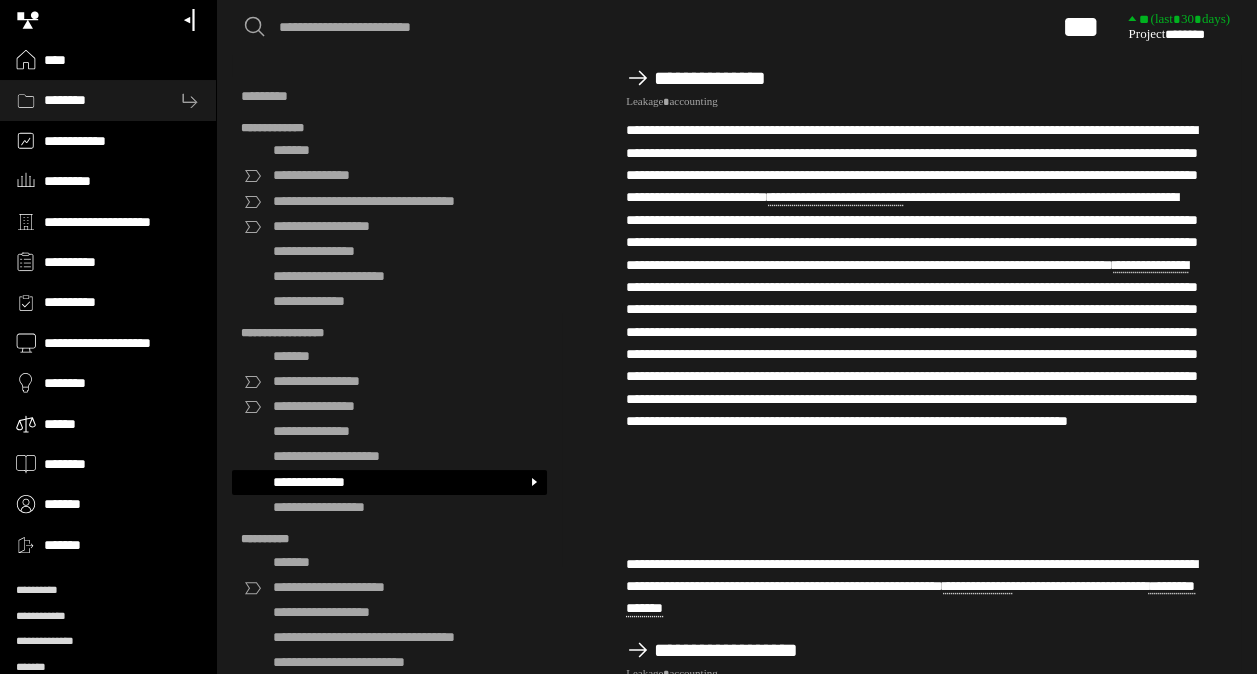 scroll, scrollTop: 3421, scrollLeft: 0, axis: vertical 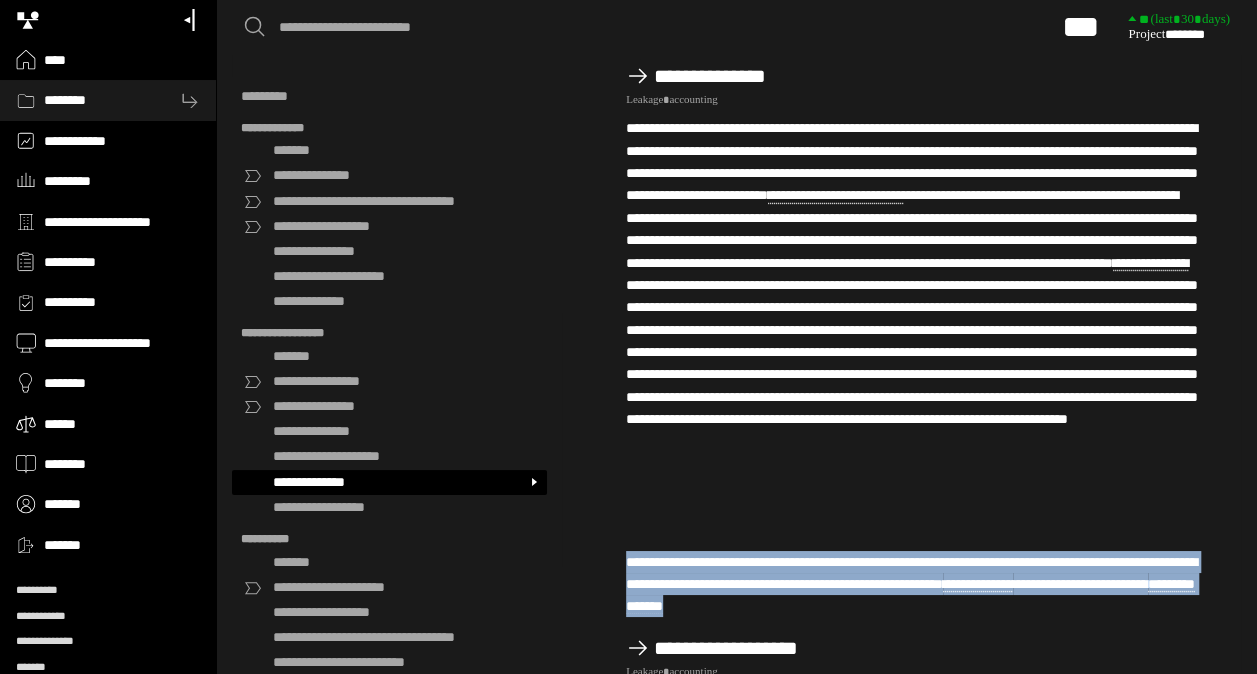 drag, startPoint x: 1120, startPoint y: 630, endPoint x: 619, endPoint y: 564, distance: 505.3286 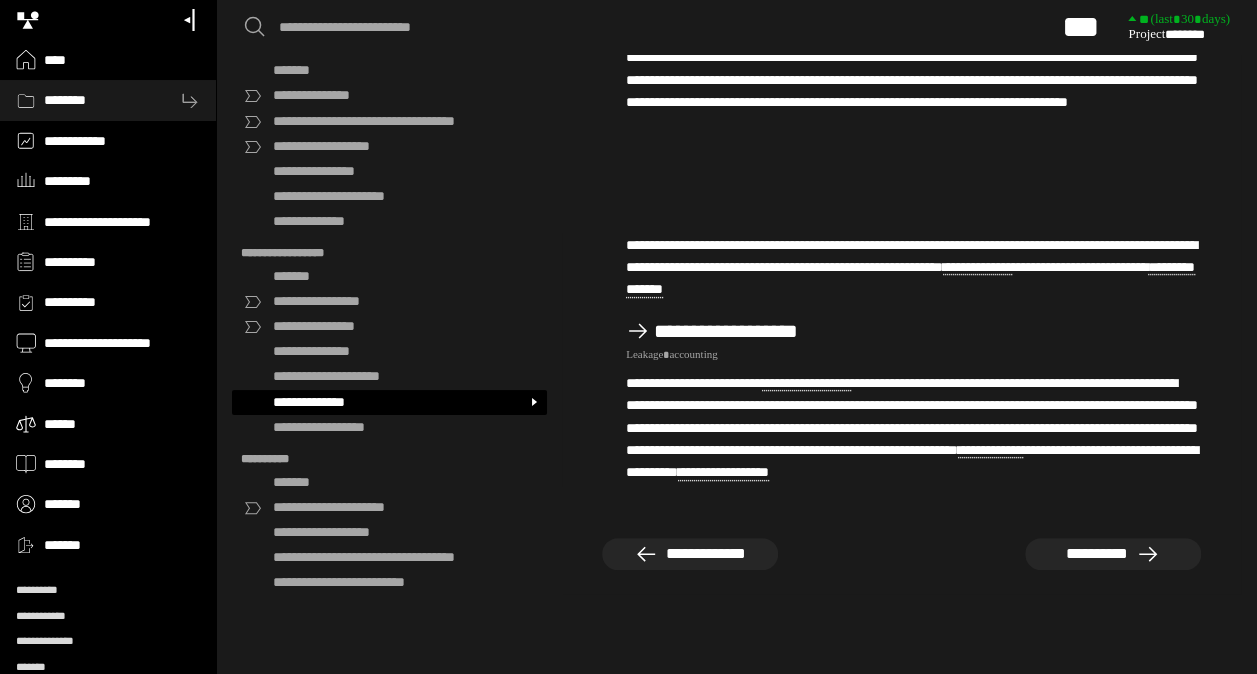 click on "**********" at bounding box center (901, 439) 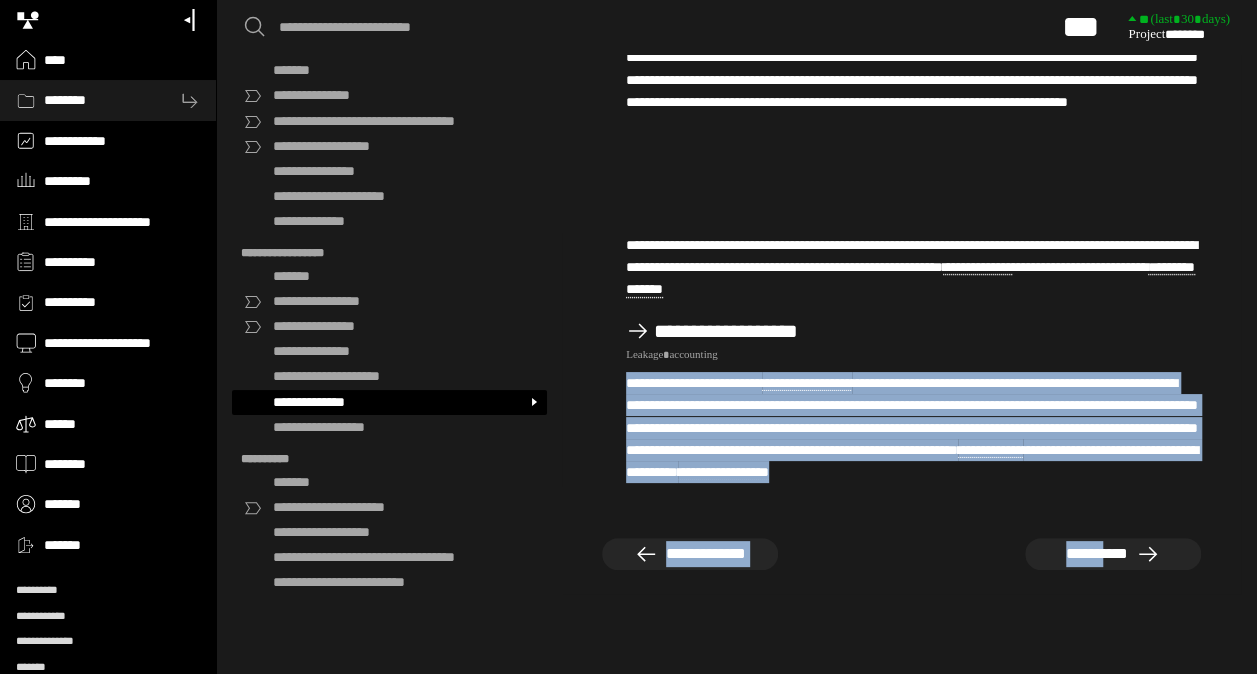 drag, startPoint x: 1093, startPoint y: 513, endPoint x: 563, endPoint y: 374, distance: 547.92426 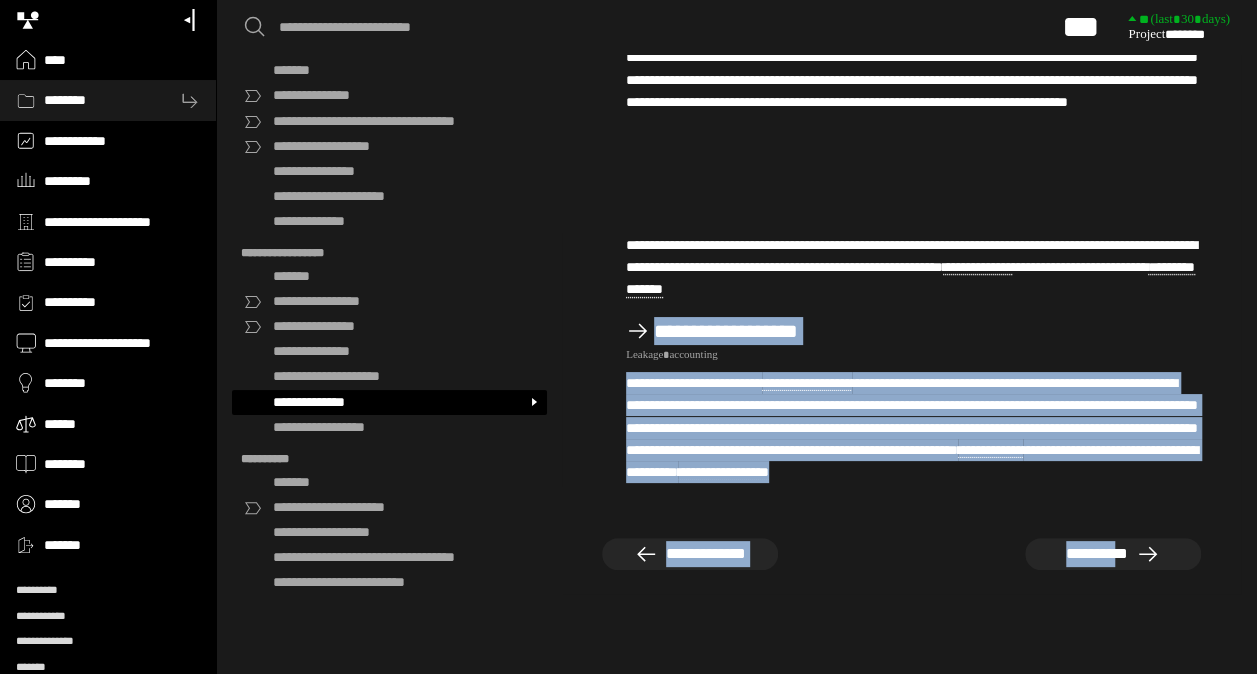 drag, startPoint x: 1121, startPoint y: 512, endPoint x: 576, endPoint y: 304, distance: 583.34296 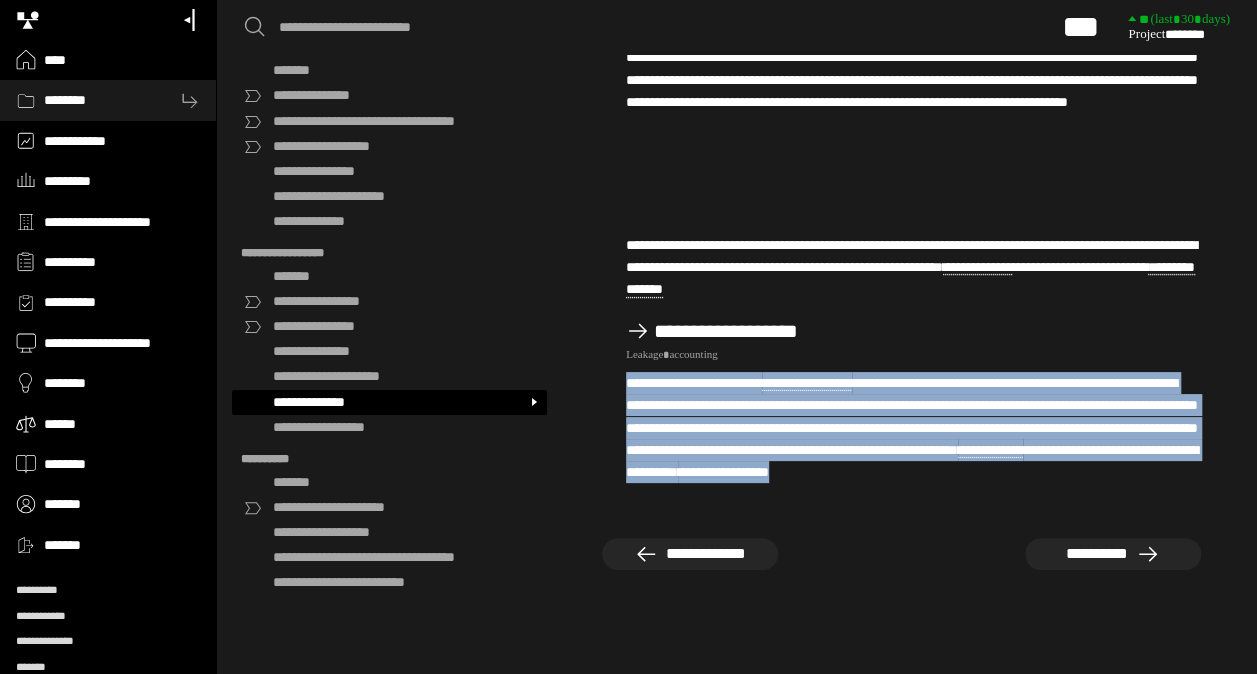 drag, startPoint x: 1046, startPoint y: 472, endPoint x: 621, endPoint y: 387, distance: 433.41666 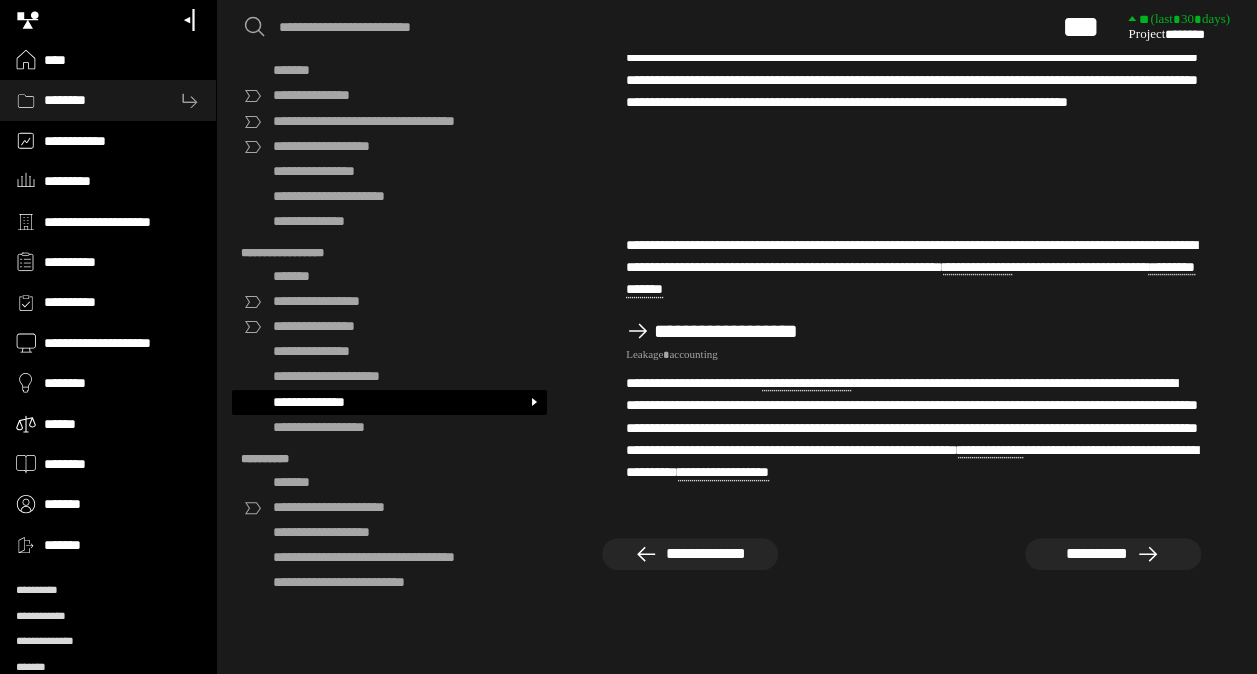 click on "**********" at bounding box center (901, -1498) 